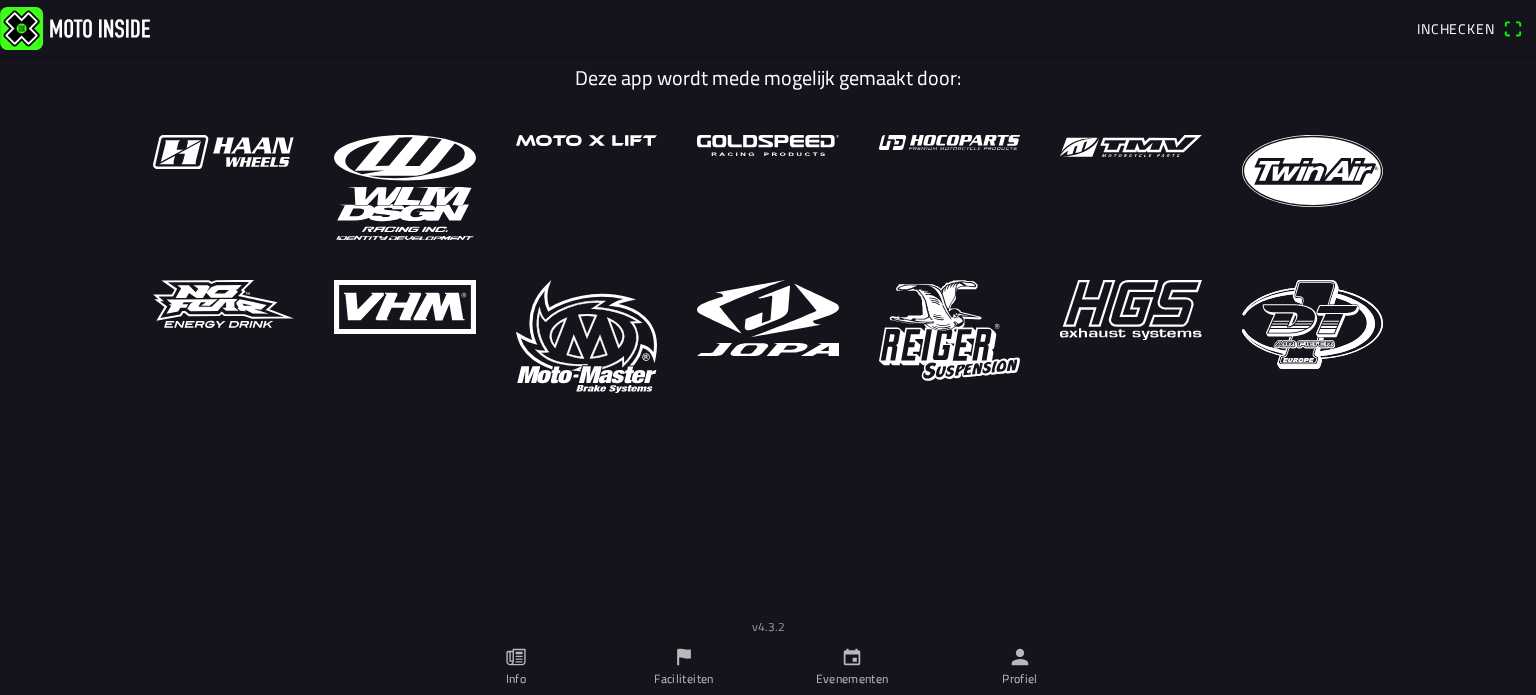 scroll, scrollTop: 0, scrollLeft: 0, axis: both 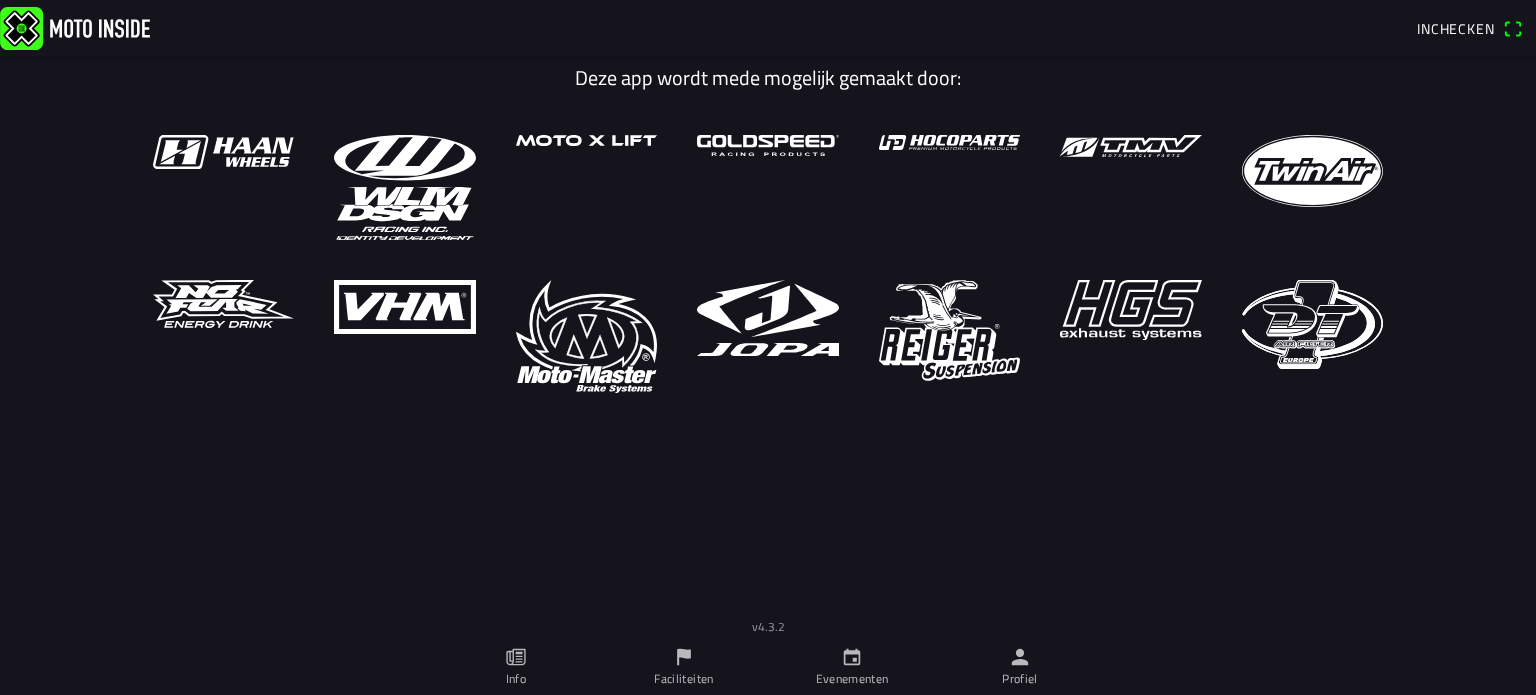 click on "Profiel" 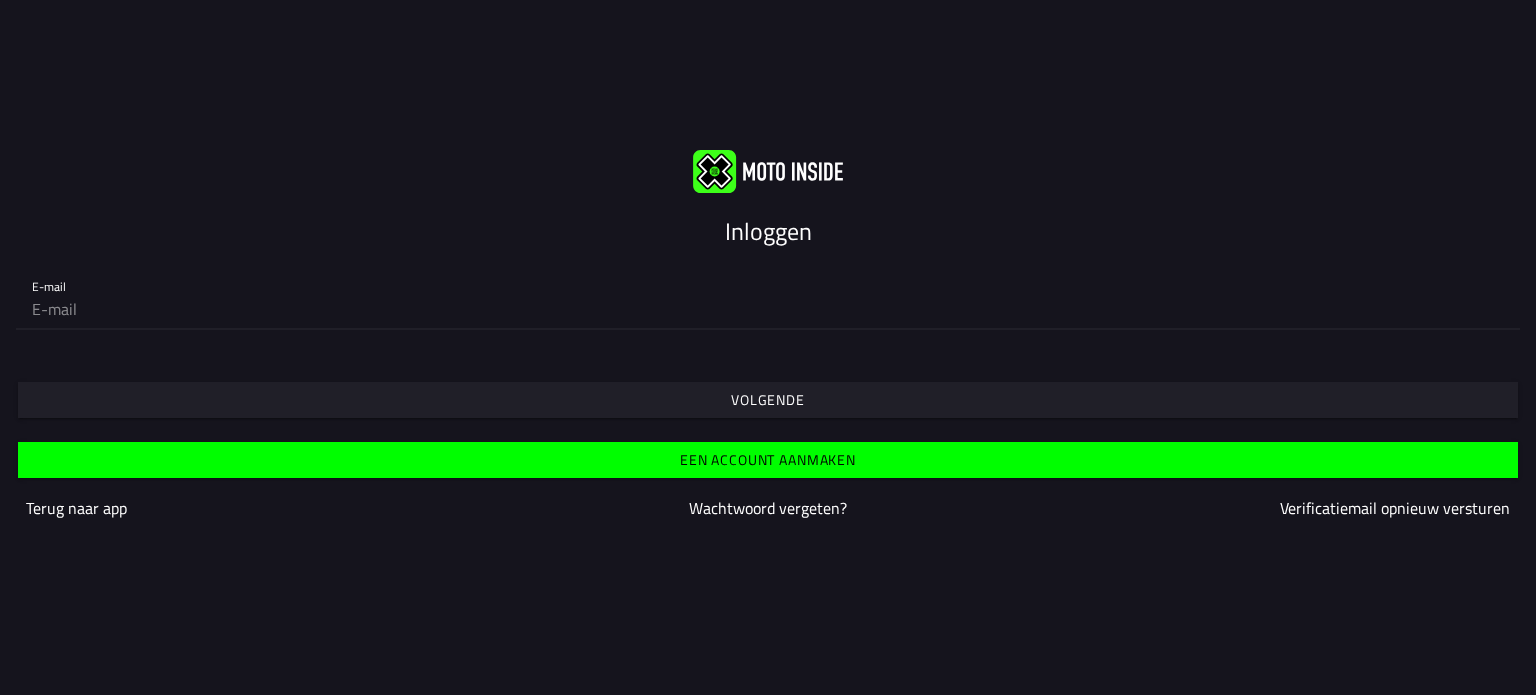 click 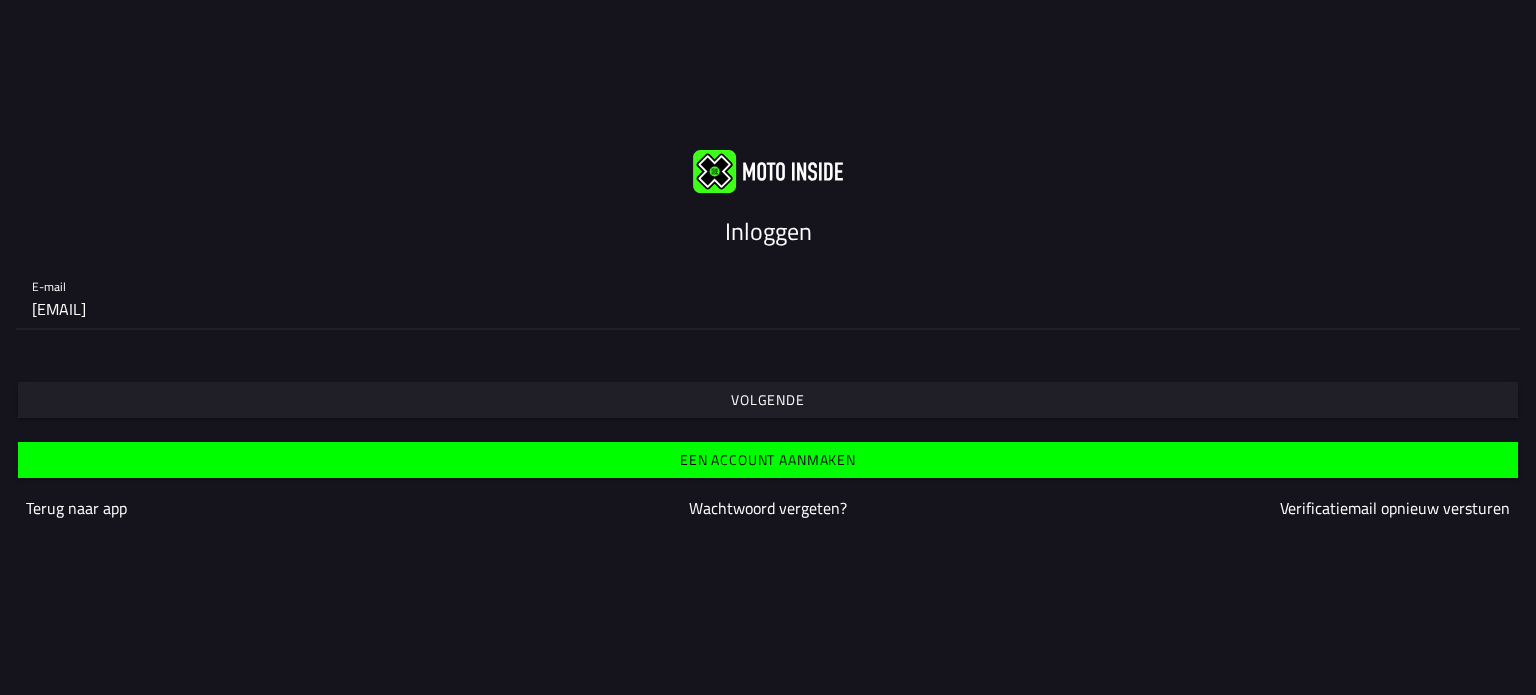 click on "Volgende" at bounding box center [767, 400] 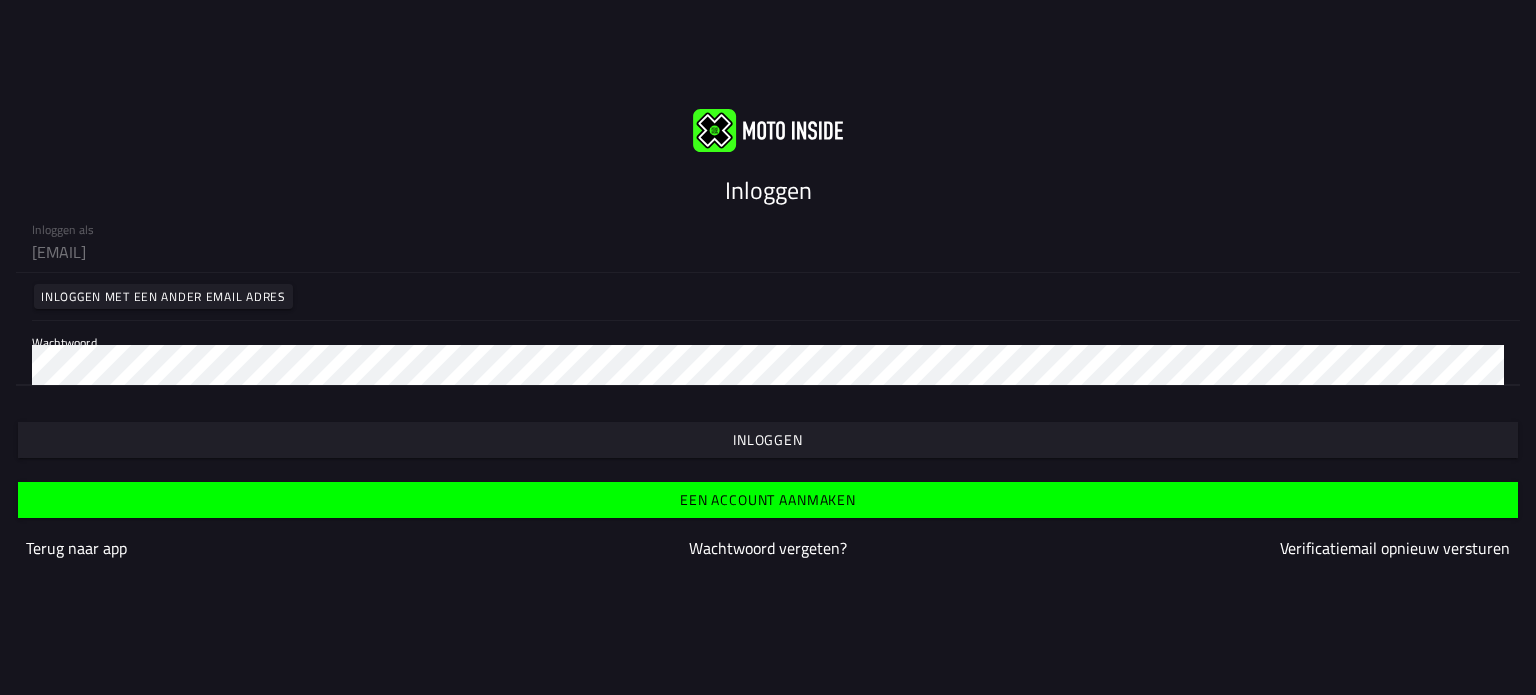 type 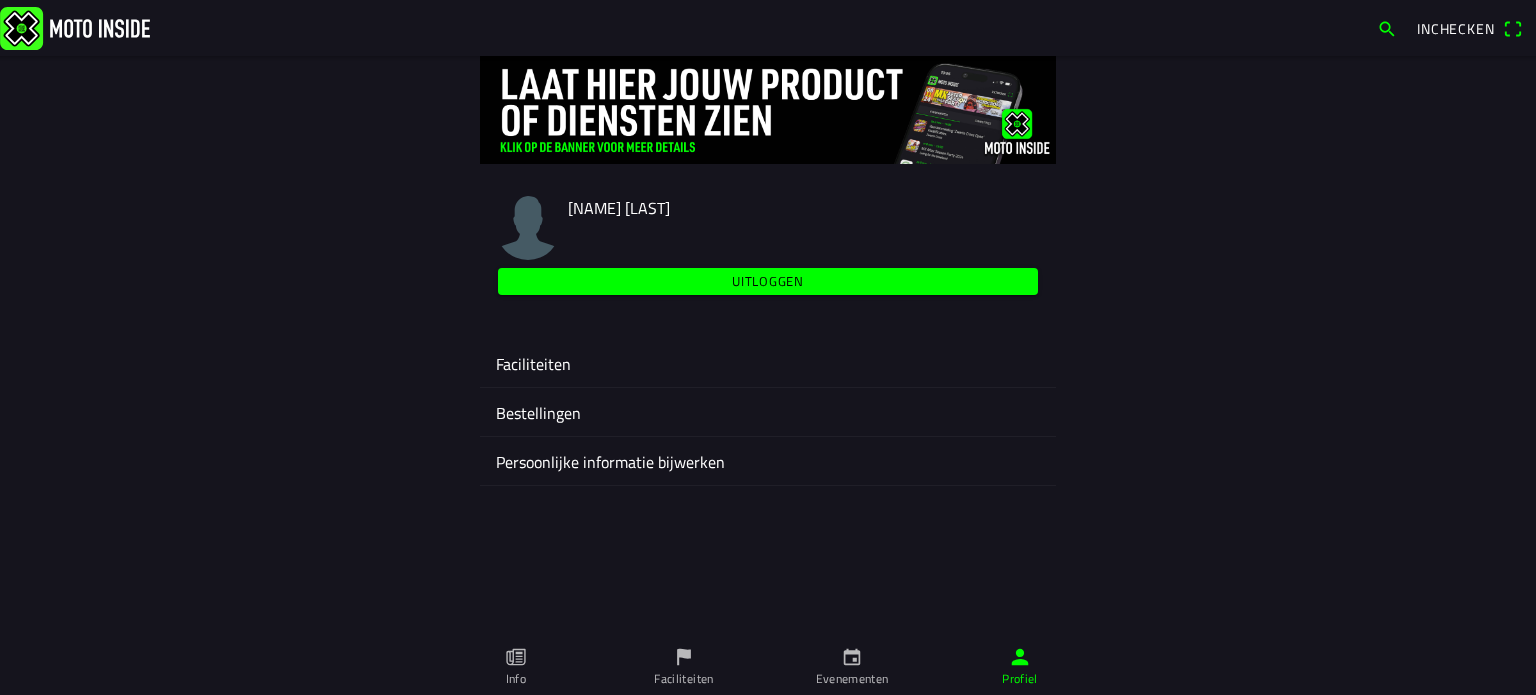 click on "Faciliteiten" 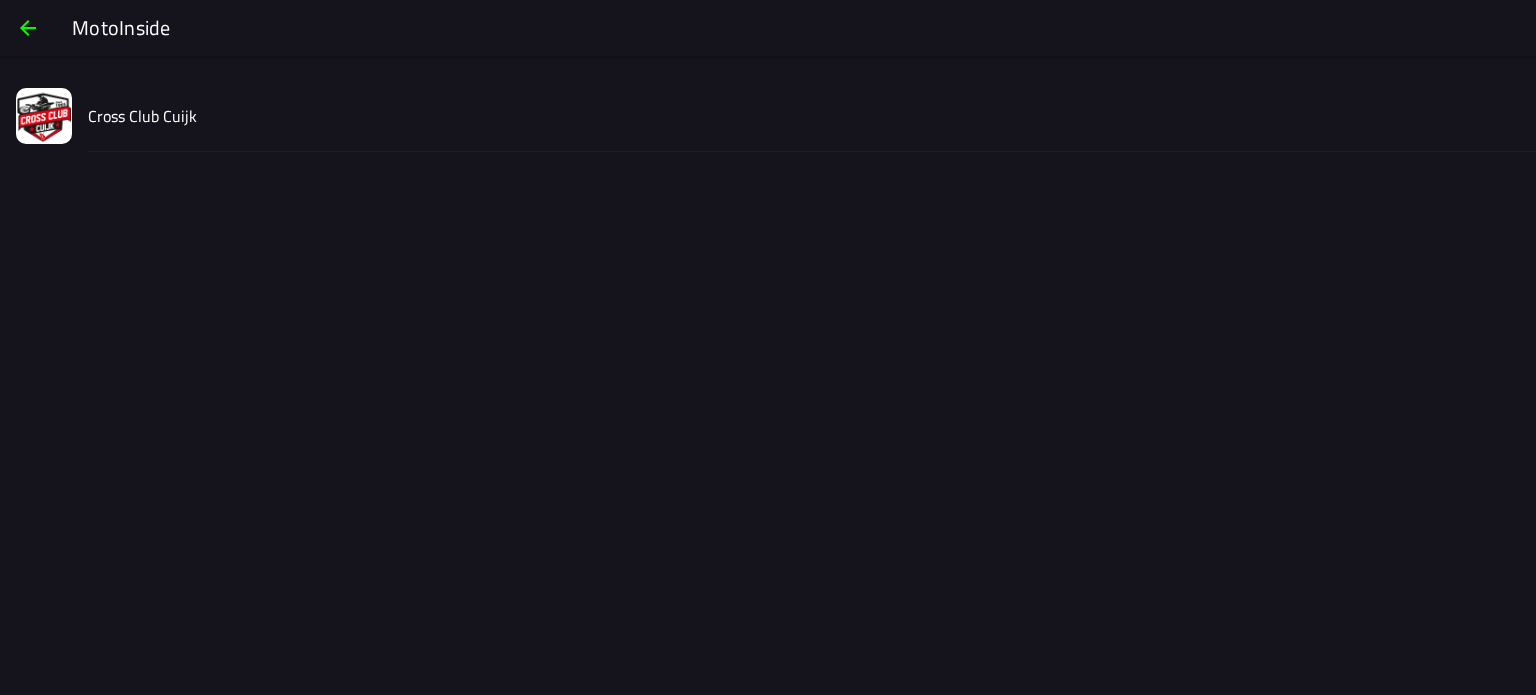 click on "Cross Club Cuijk" 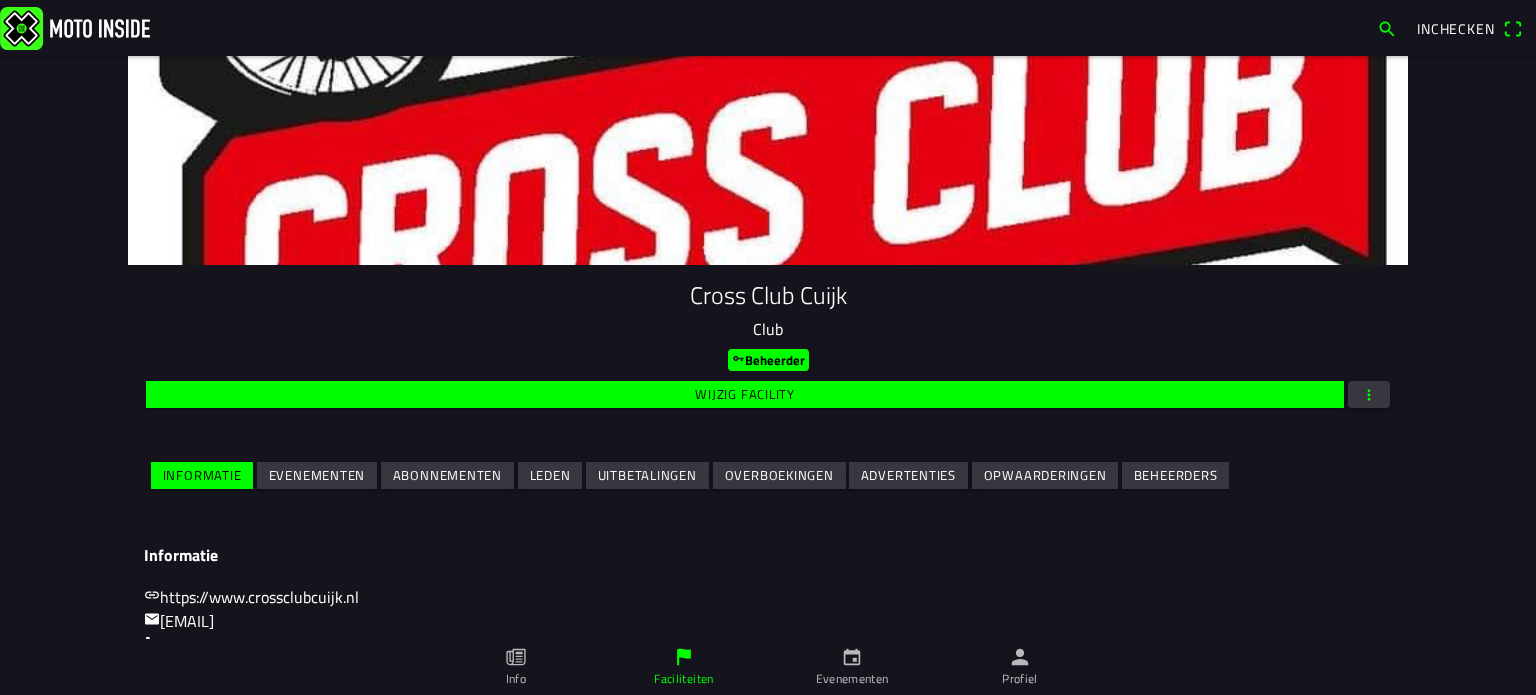click on "Evenementen" at bounding box center (0, 0) 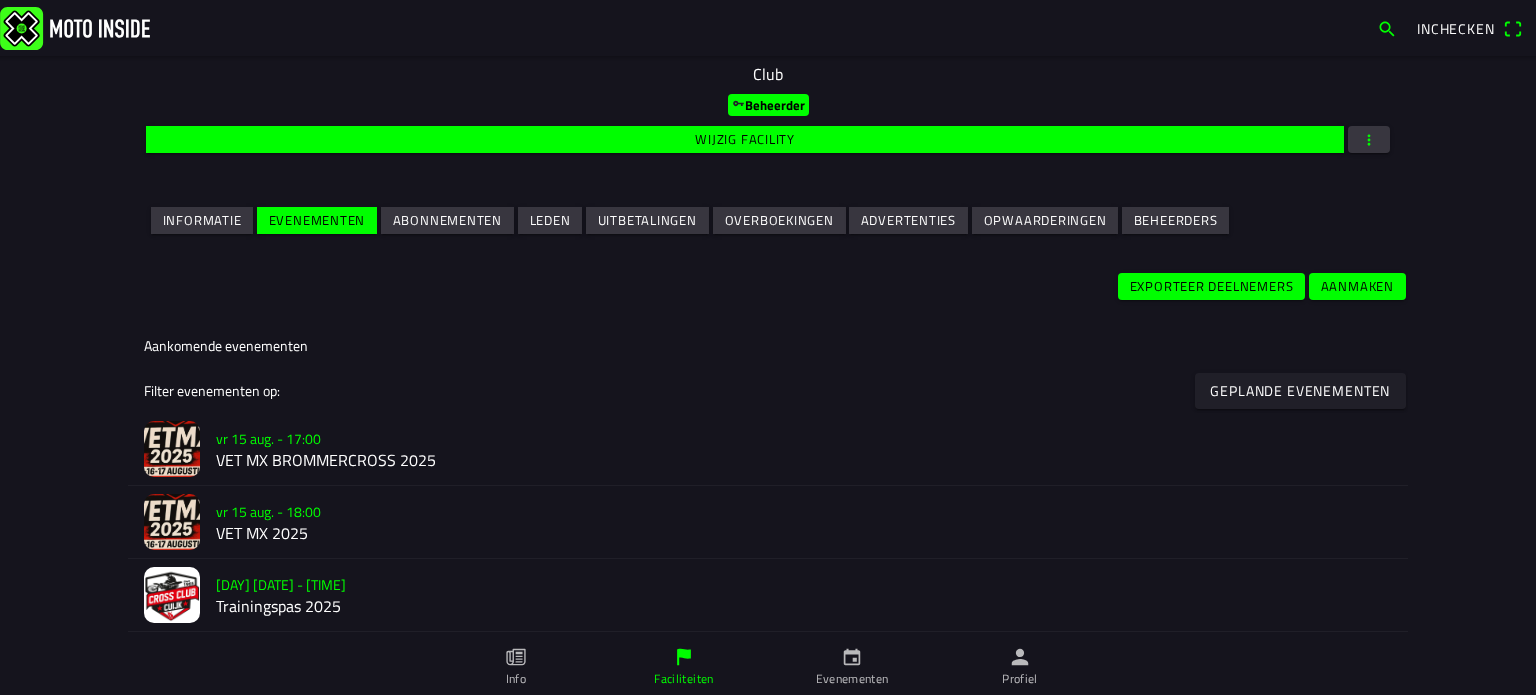 scroll, scrollTop: 266, scrollLeft: 0, axis: vertical 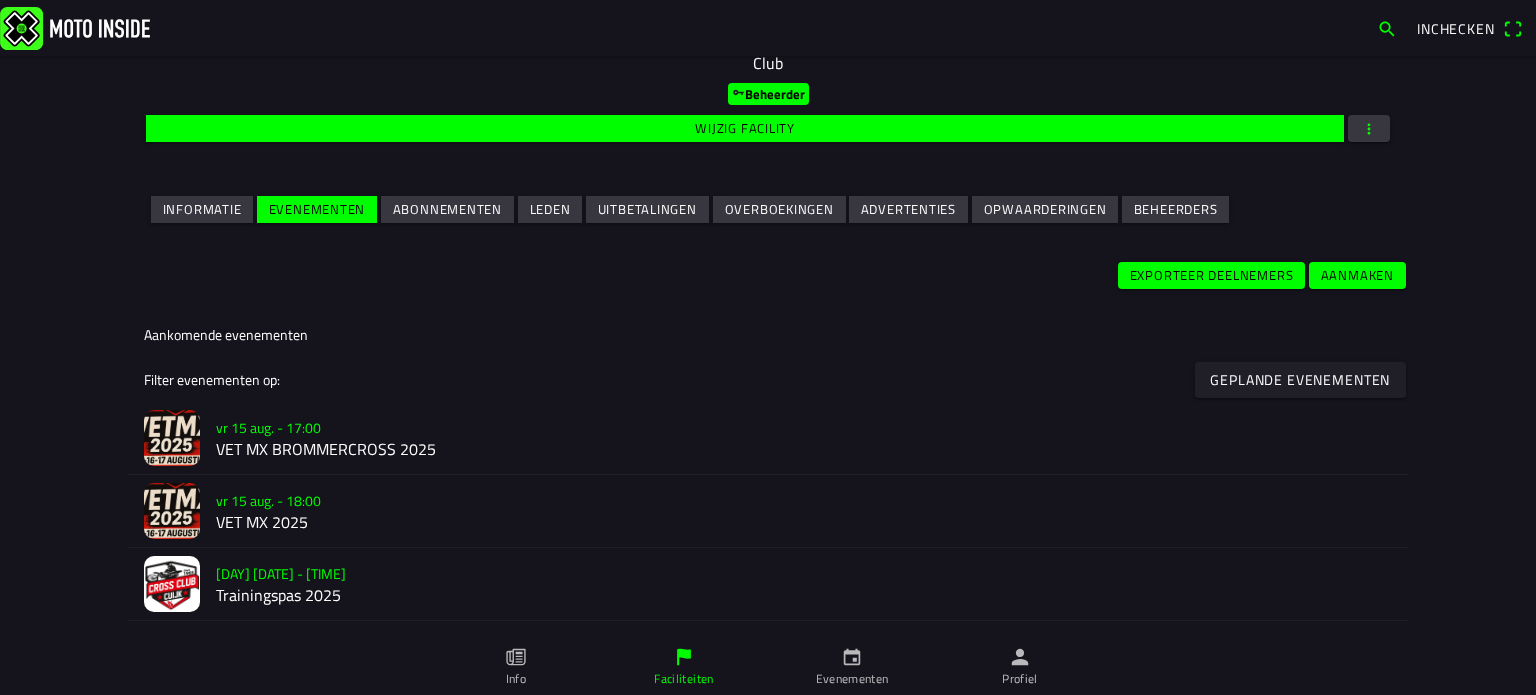 click on "vr 15 aug. - 18:00" 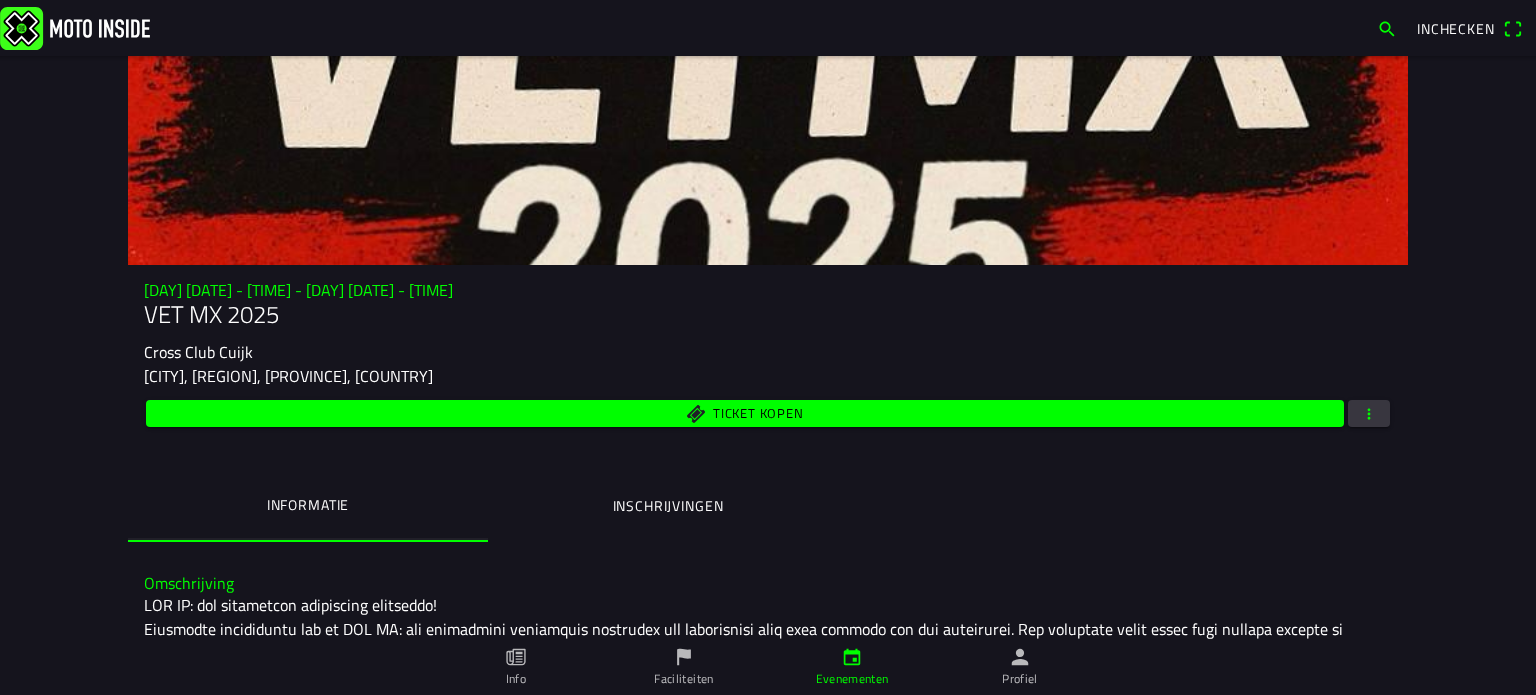 click at bounding box center [1369, 413] 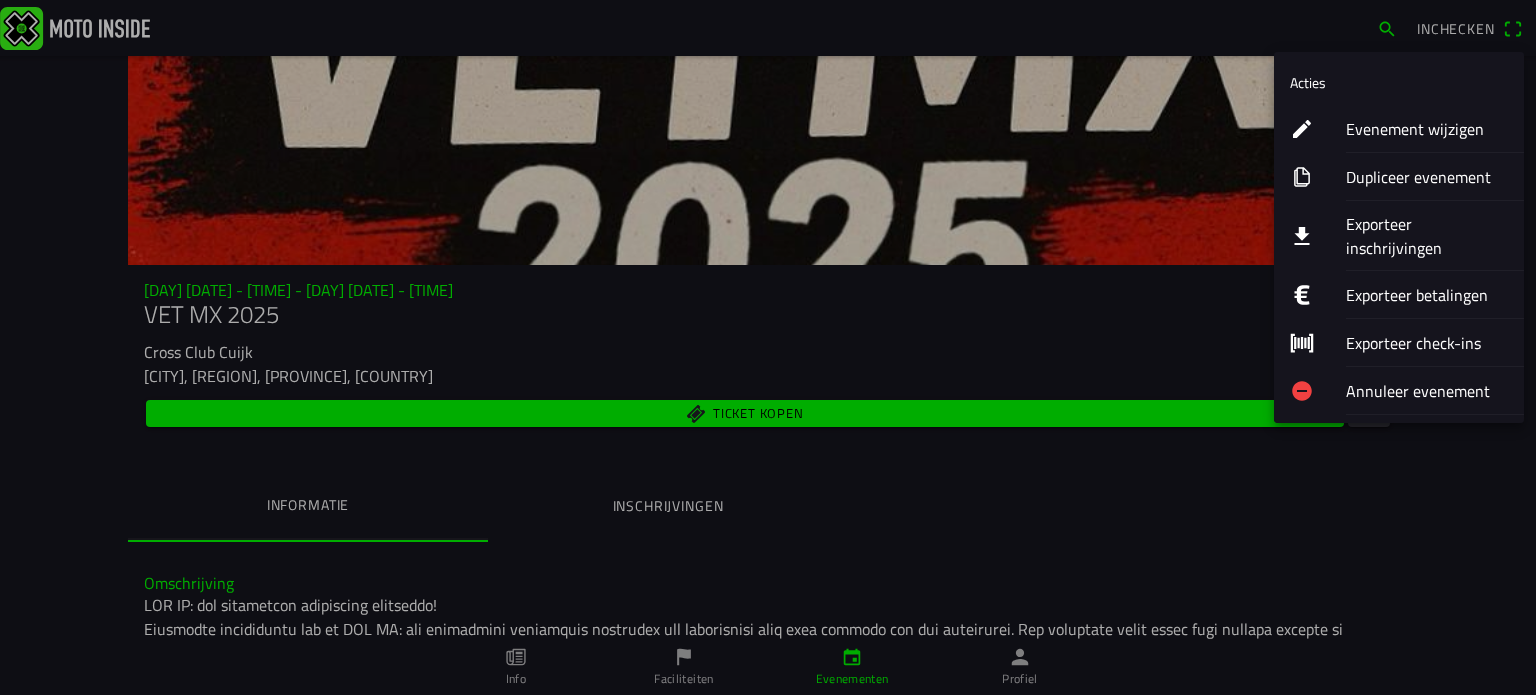 click on "Exporteer inschrijvingen" 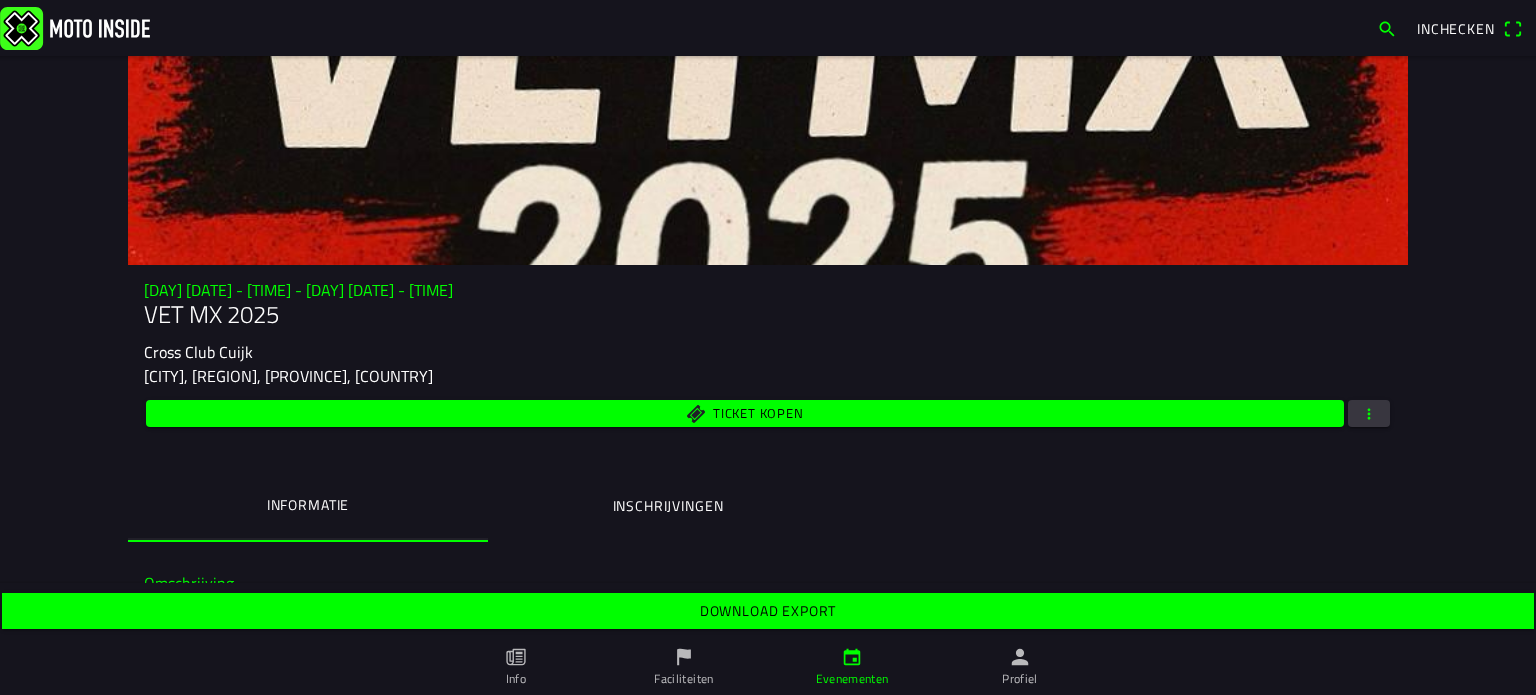 click on "Download export" 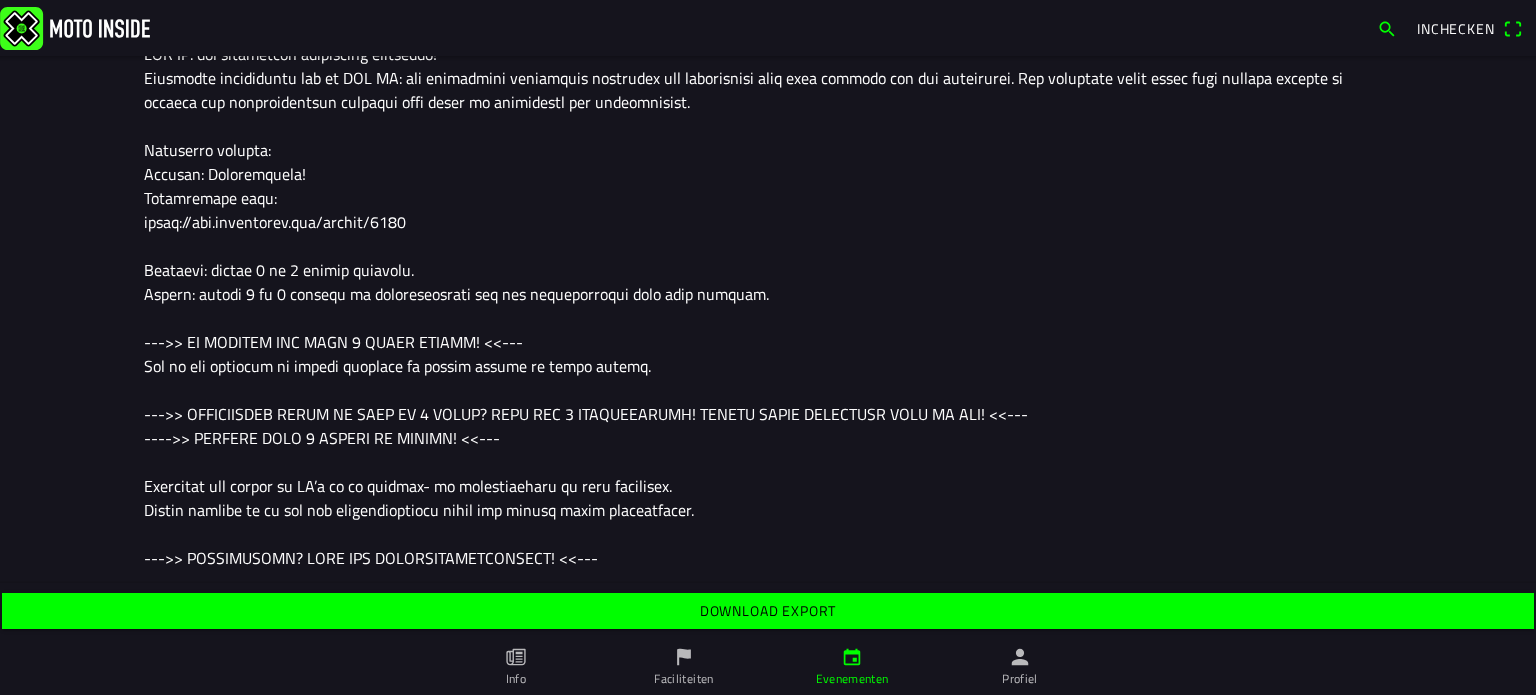 scroll, scrollTop: 551, scrollLeft: 0, axis: vertical 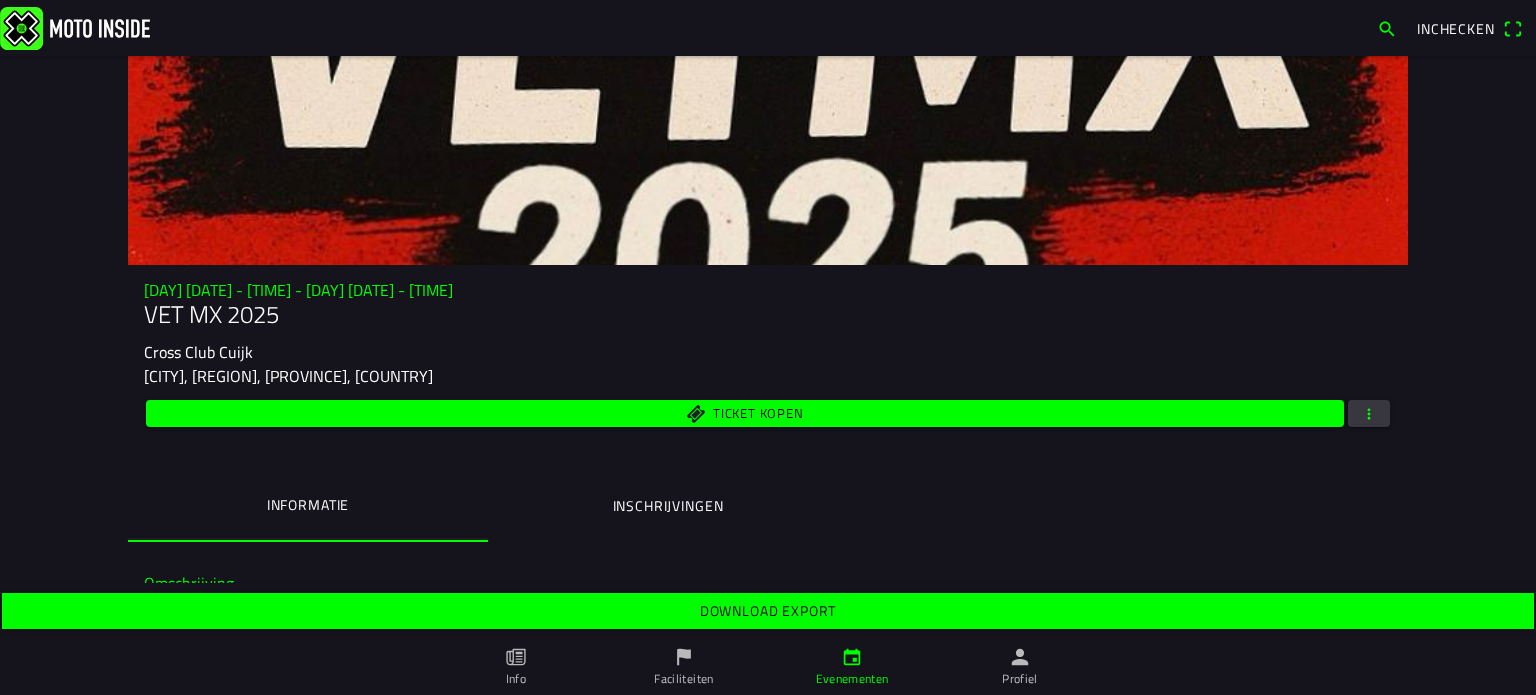 click at bounding box center [1369, 413] 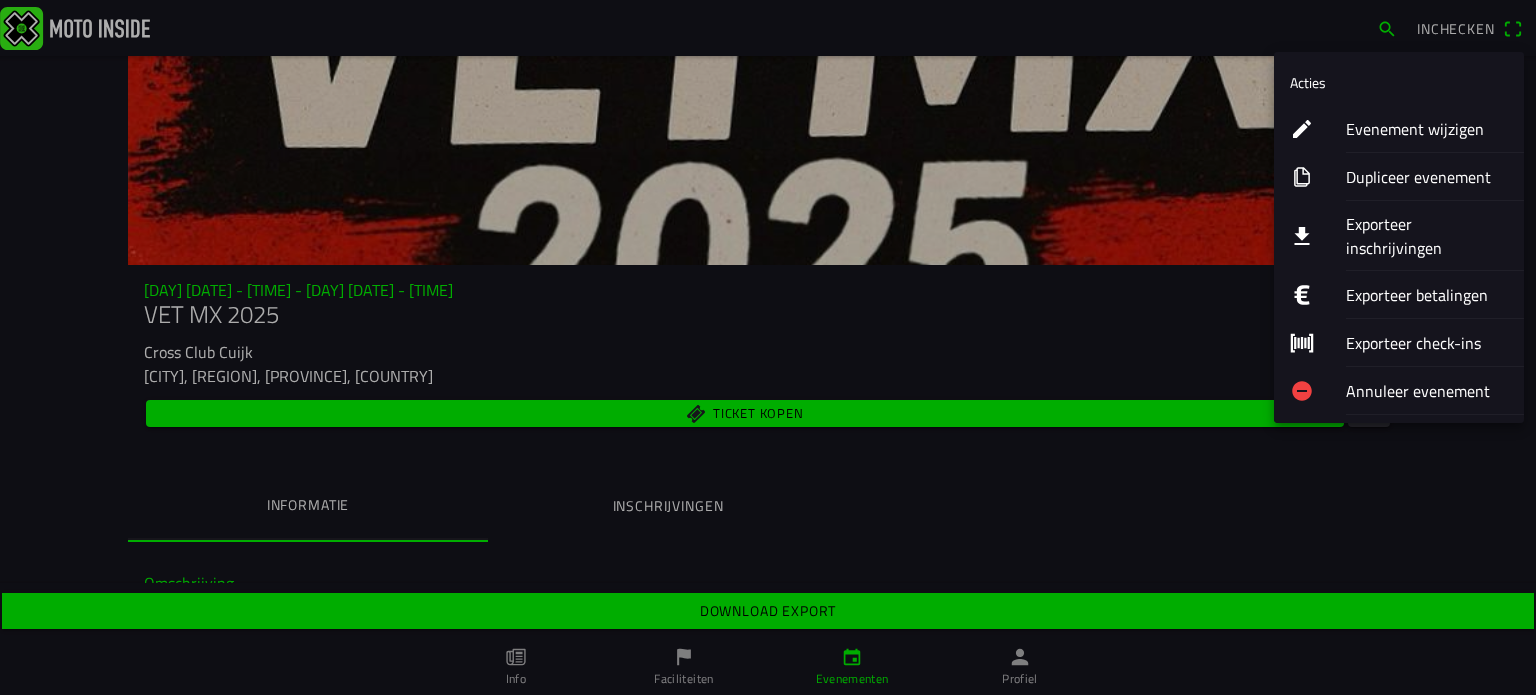 click on "Evenement wijzigen" 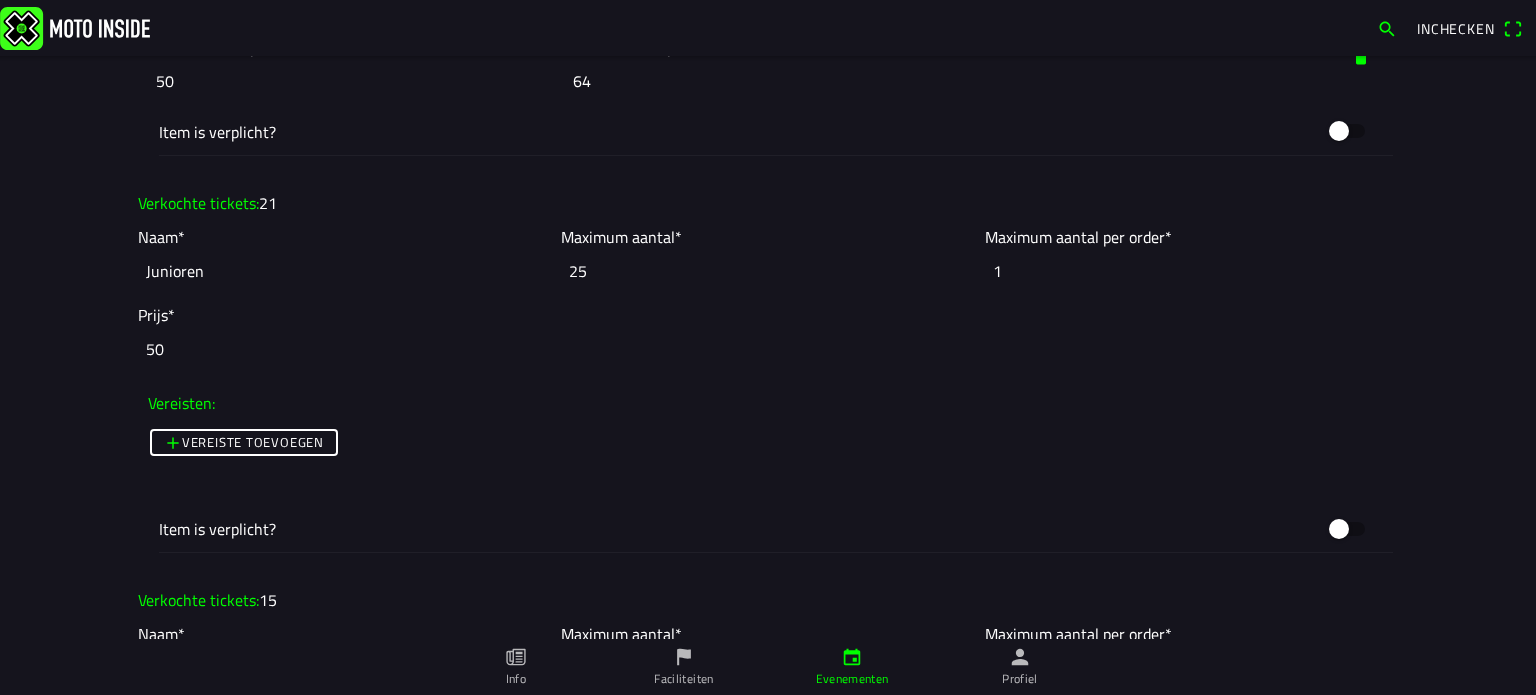 scroll, scrollTop: 3452, scrollLeft: 0, axis: vertical 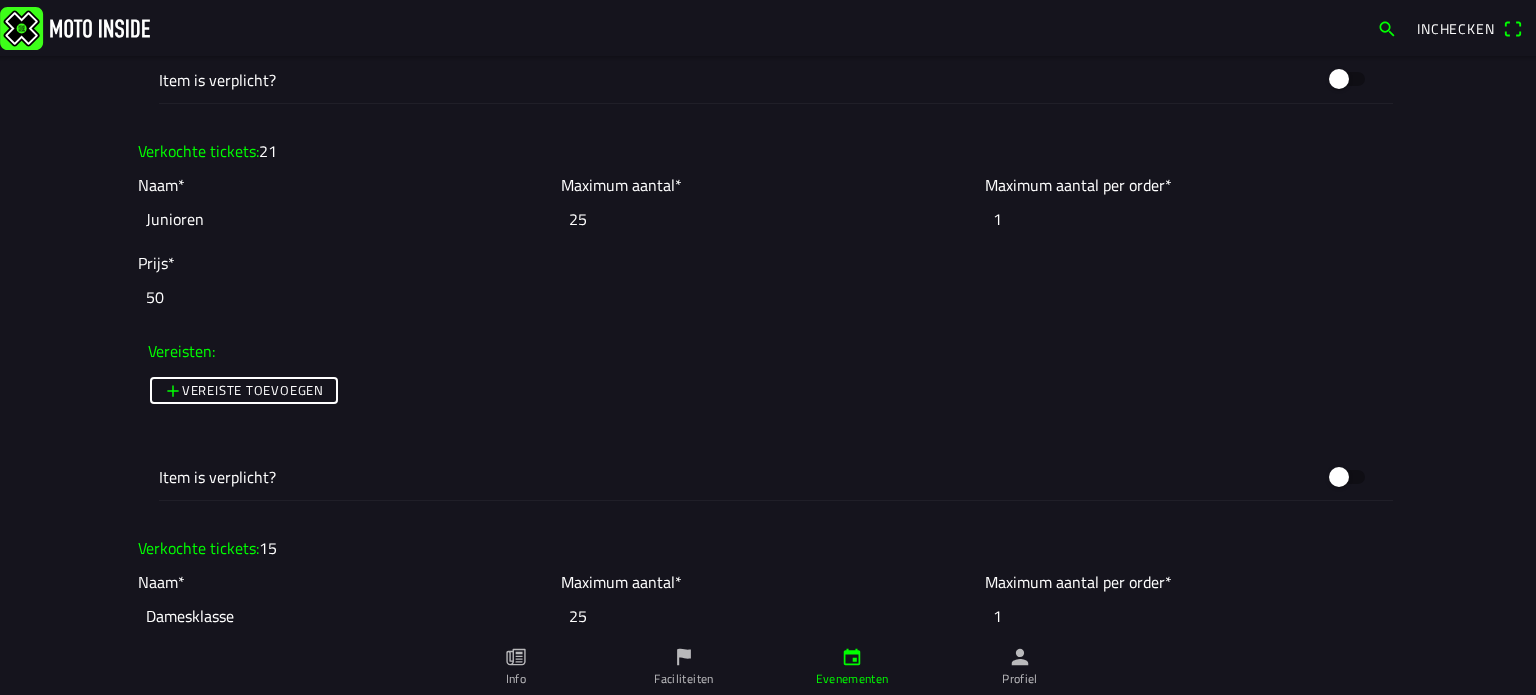 click on "25" 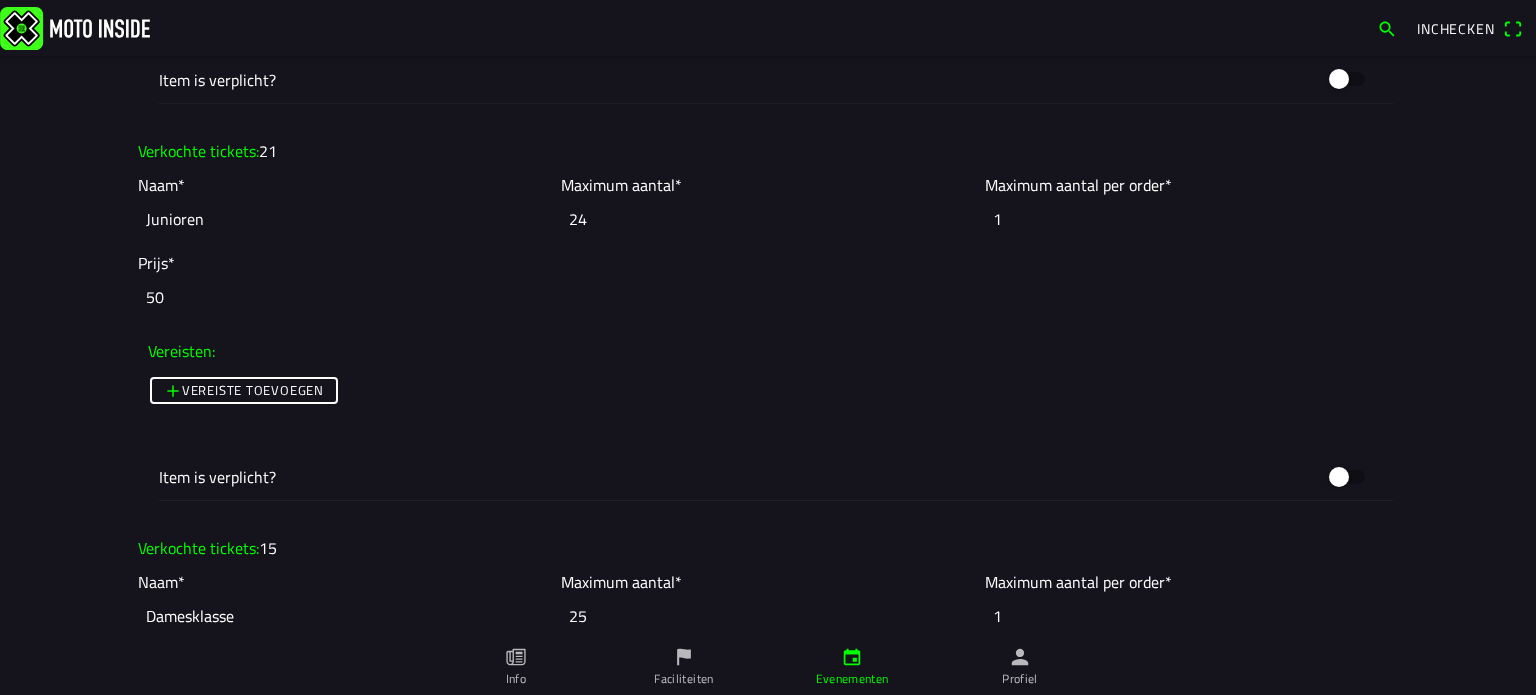 click on "24" 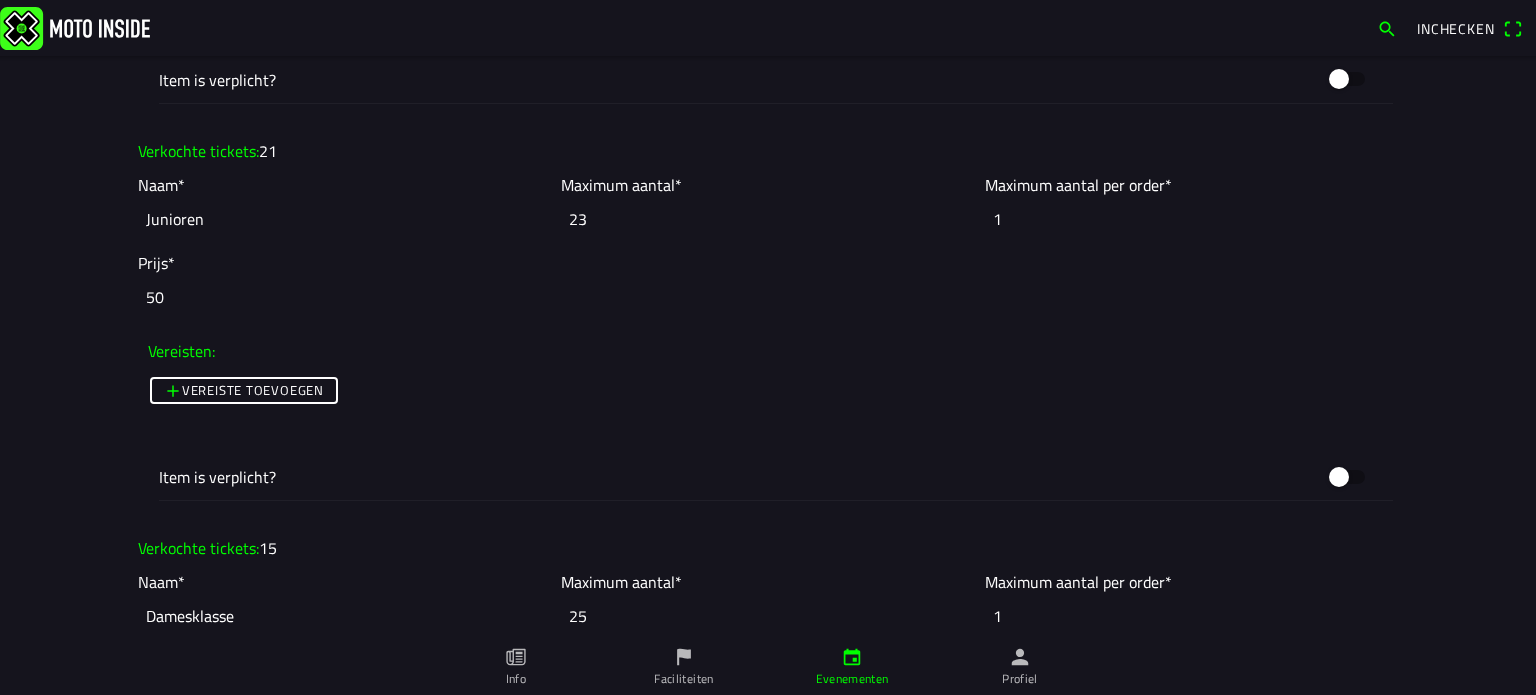 click on "23" 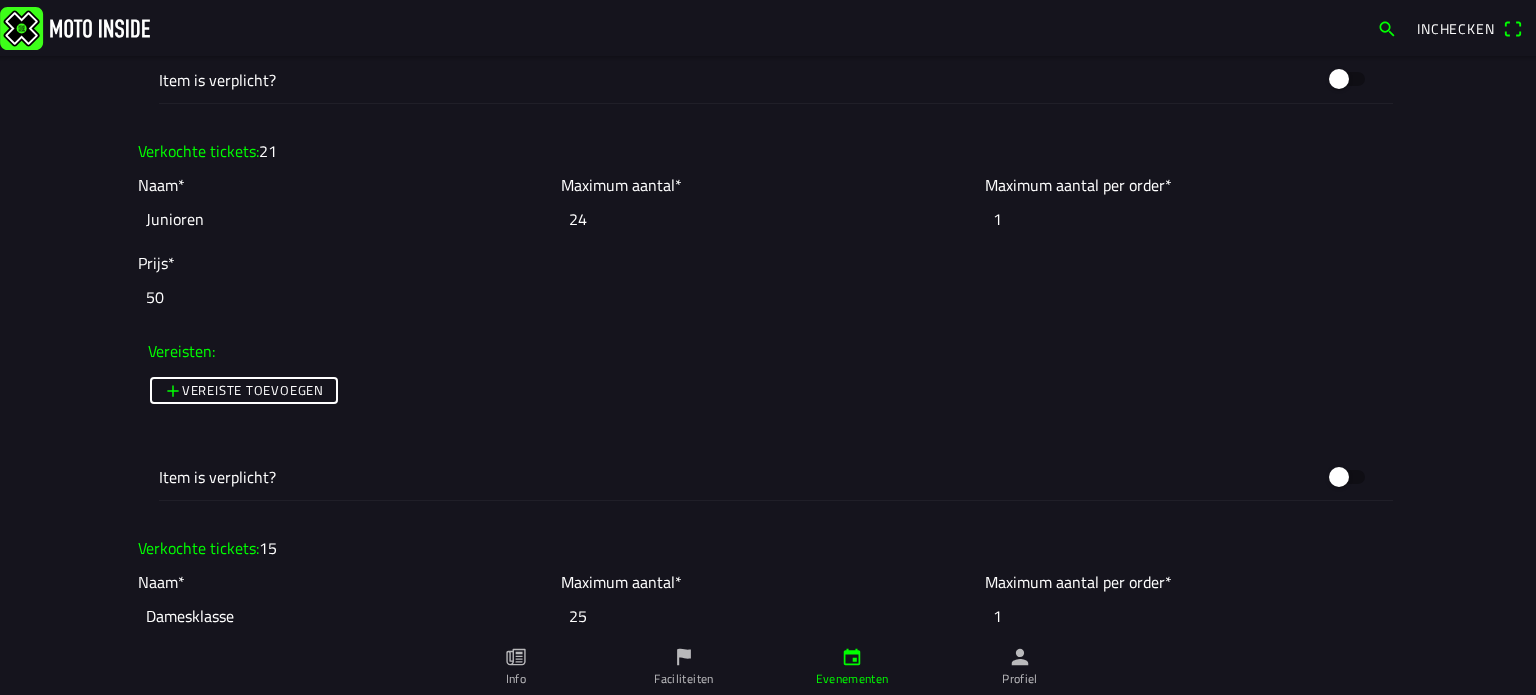 type on "24" 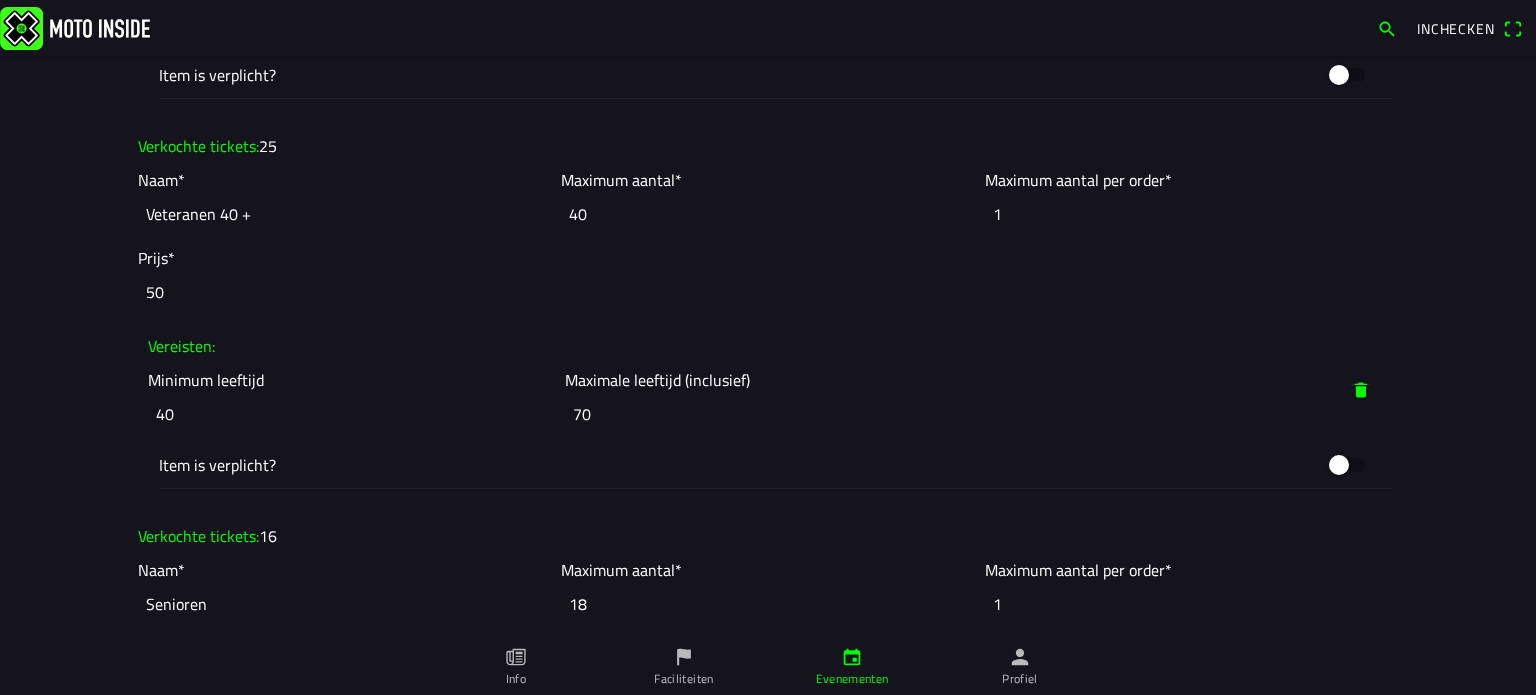 scroll, scrollTop: 4558, scrollLeft: 0, axis: vertical 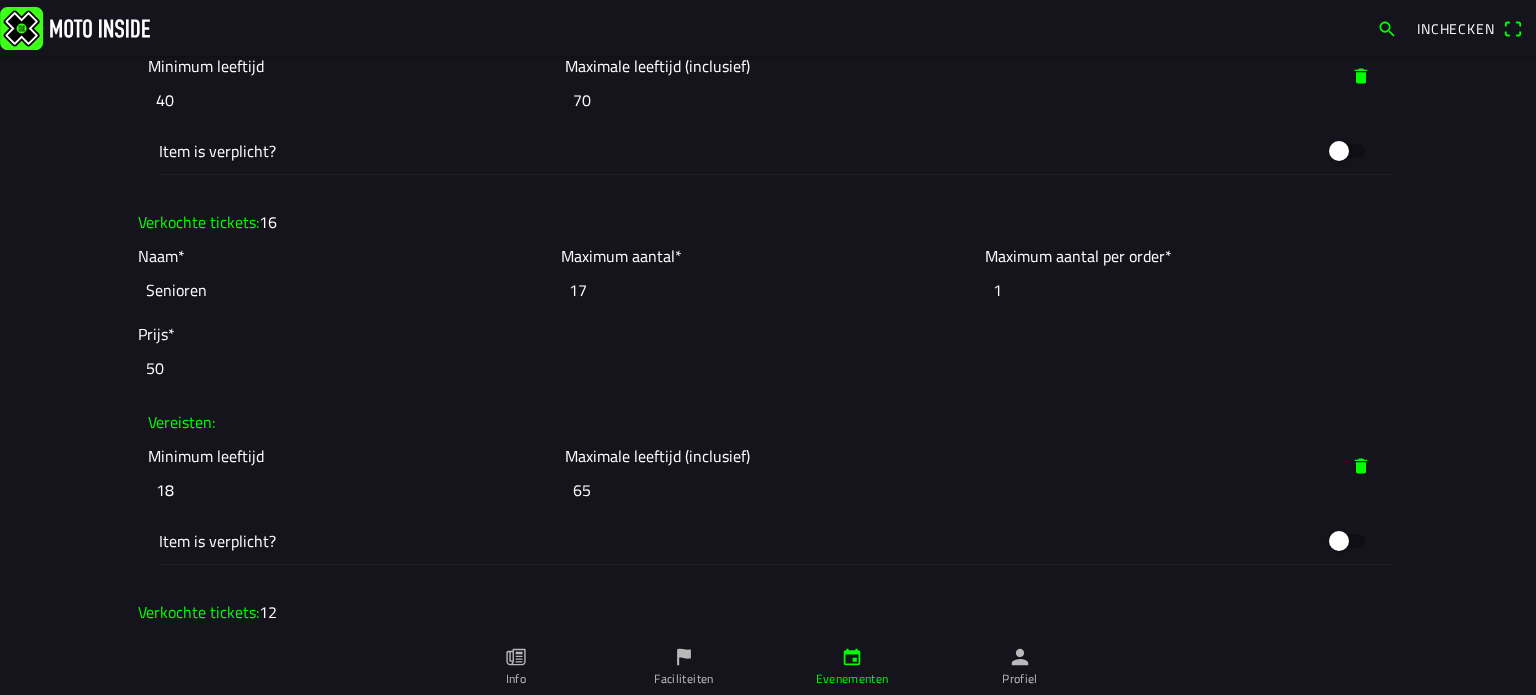 type on "17" 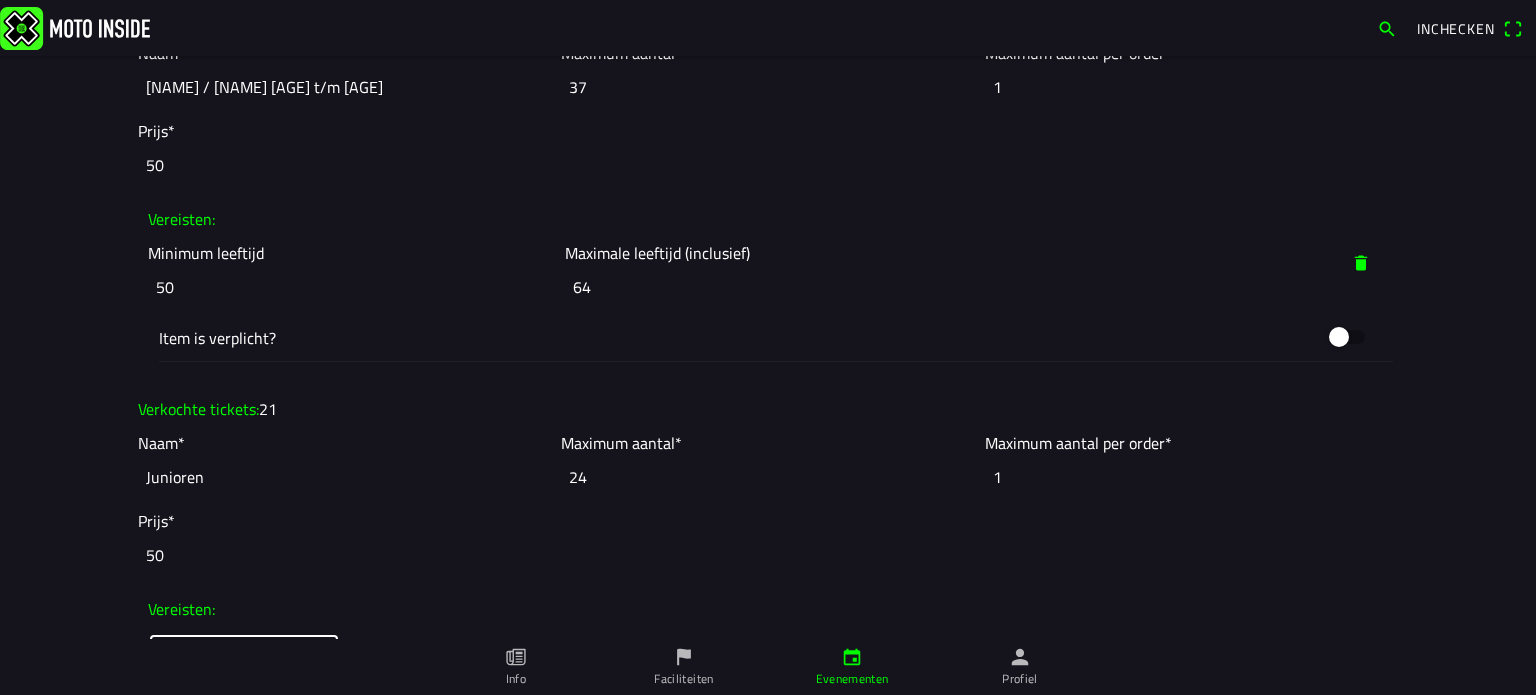 scroll, scrollTop: 3188, scrollLeft: 0, axis: vertical 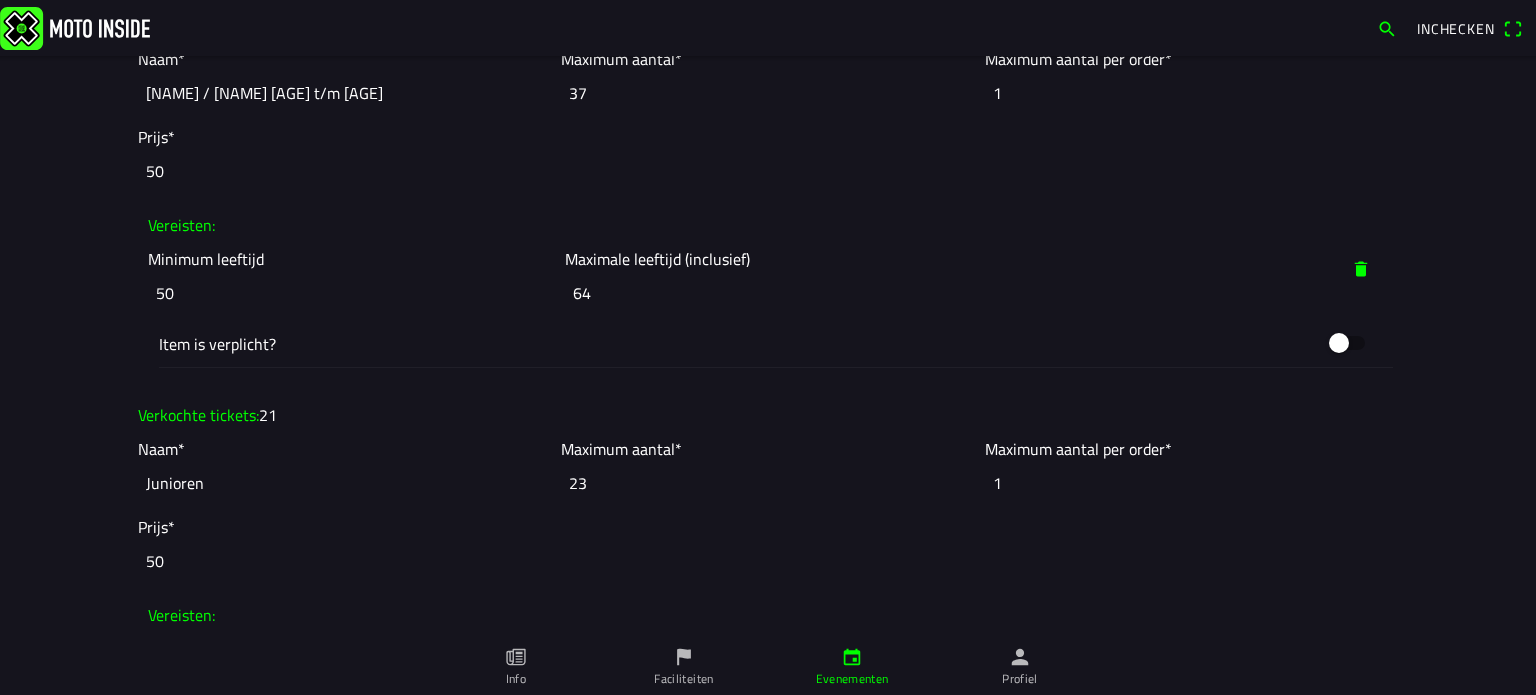 type on "23" 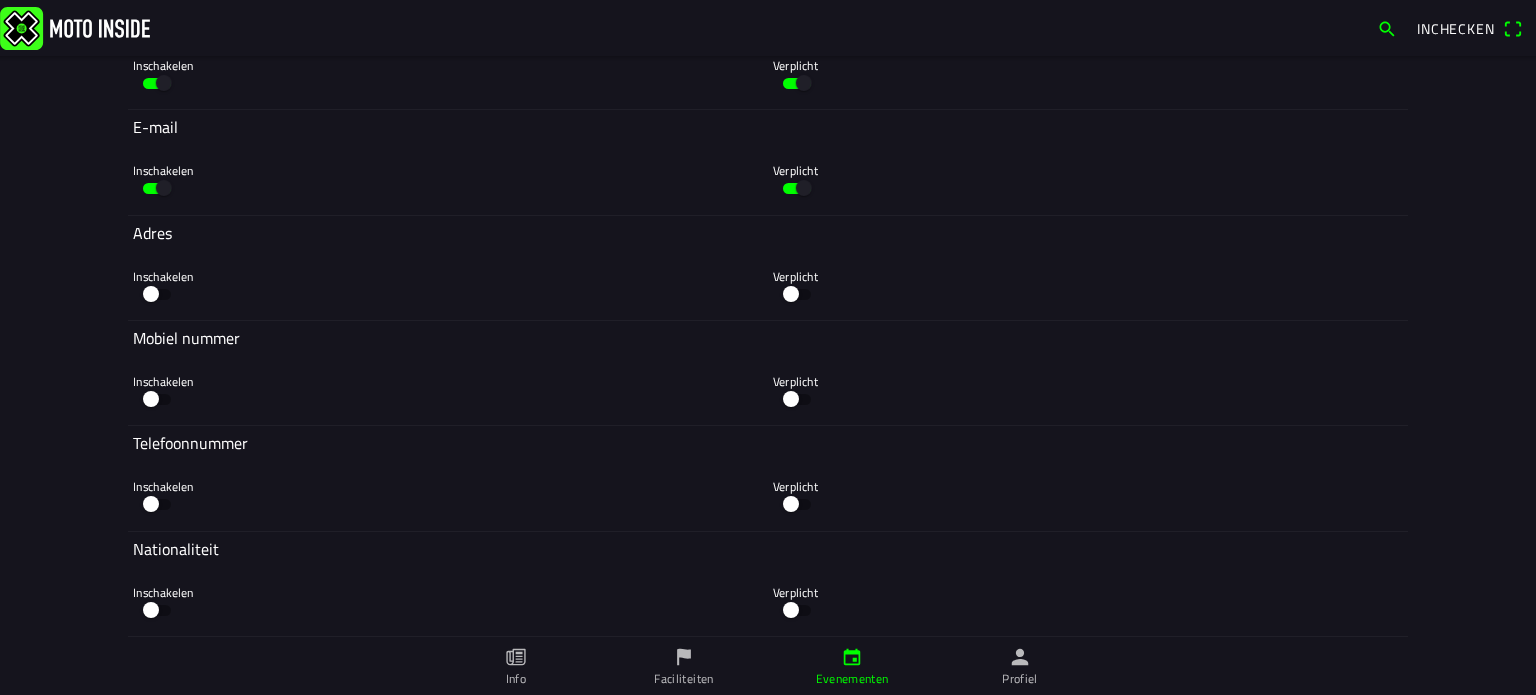 drag, startPoint x: 984, startPoint y: 329, endPoint x: 949, endPoint y: 65, distance: 266.30997 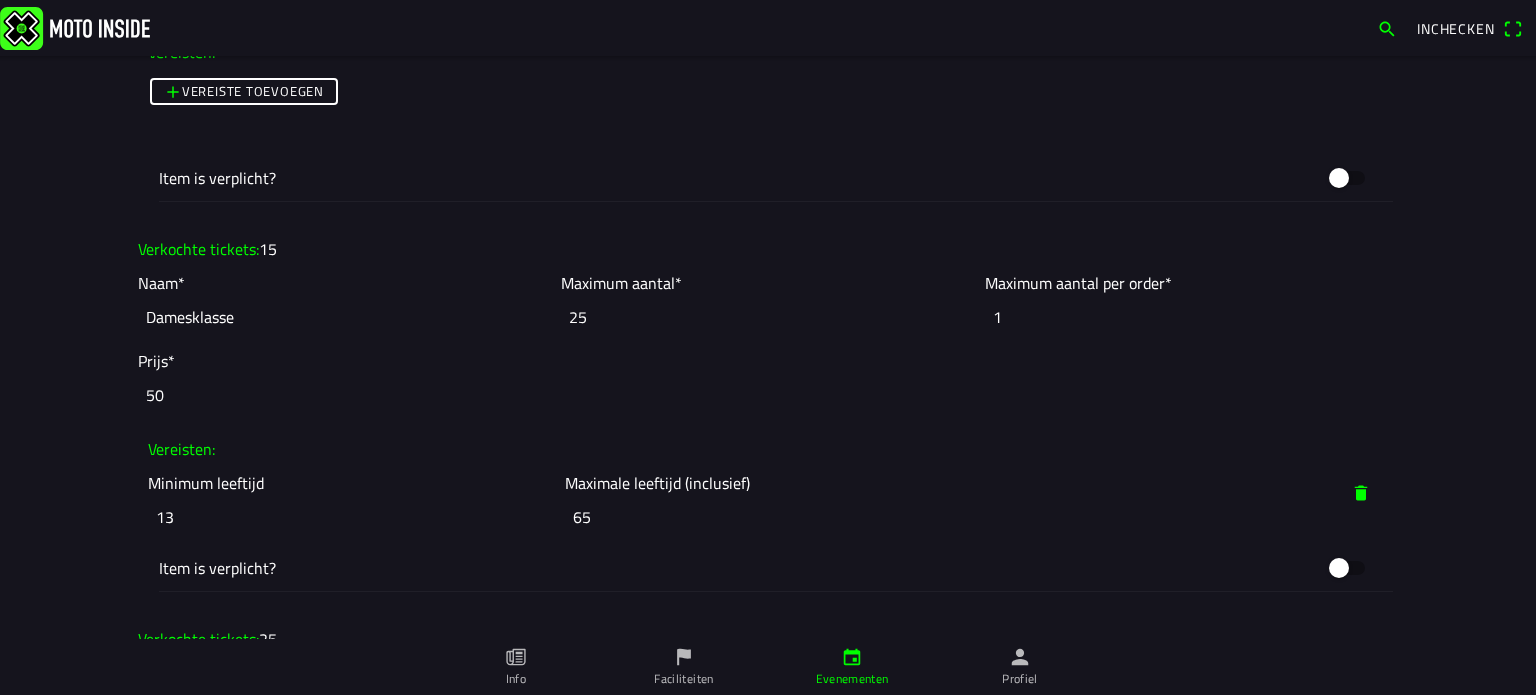 scroll, scrollTop: 3606, scrollLeft: 0, axis: vertical 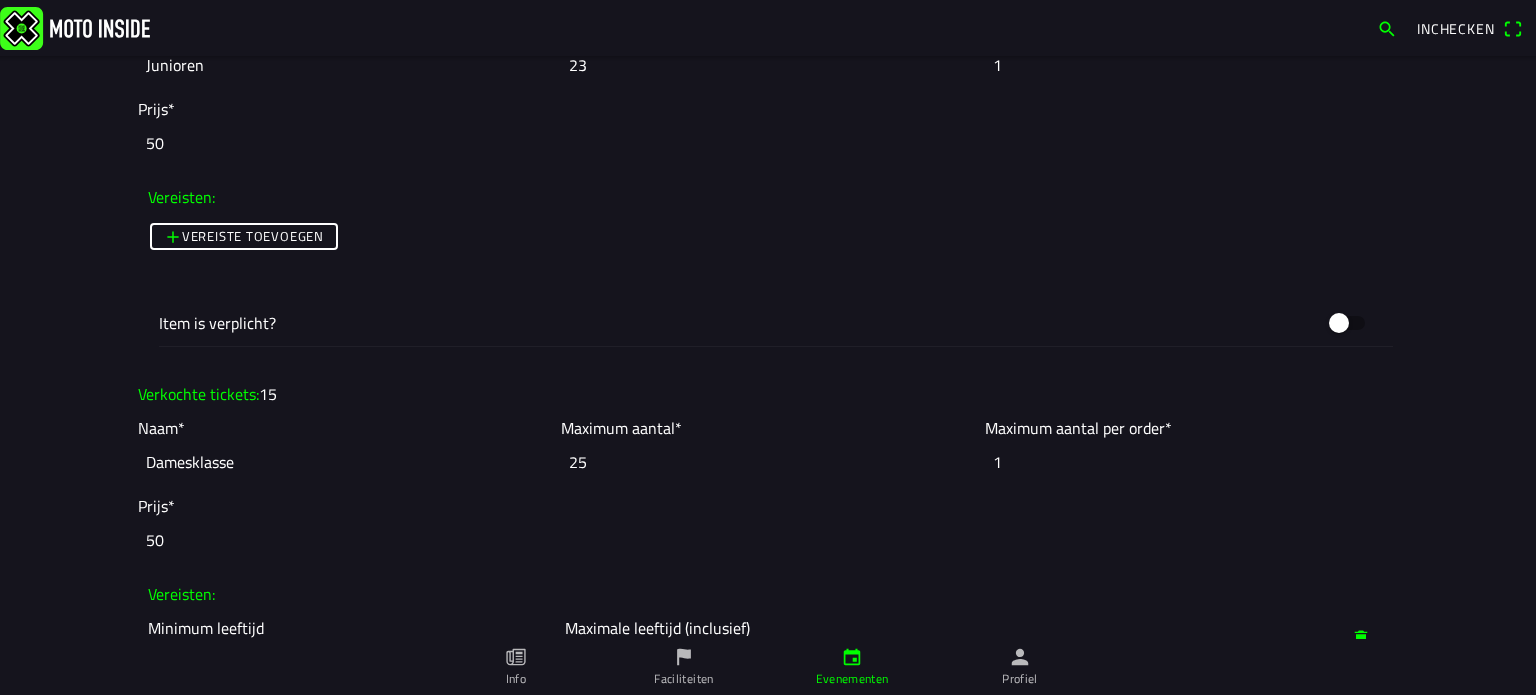 click on "25" 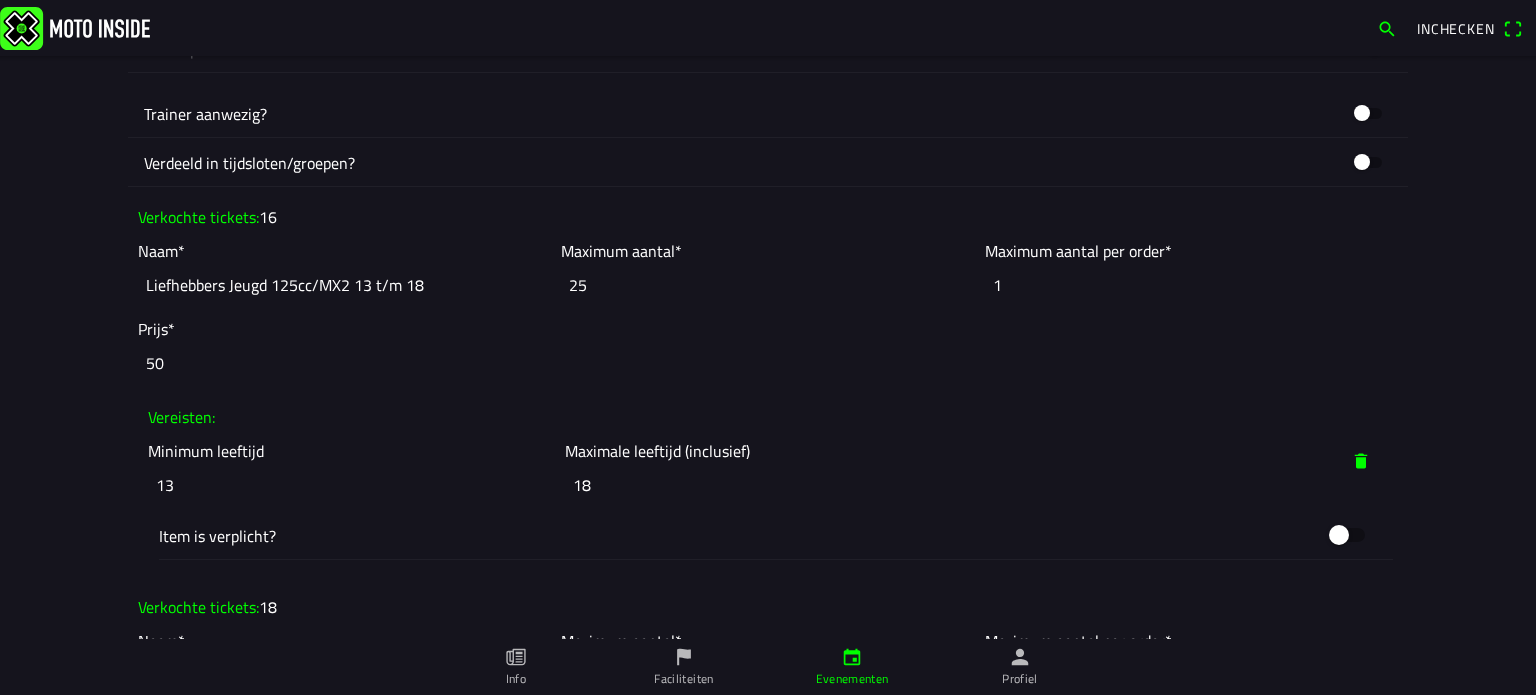 scroll, scrollTop: 1824, scrollLeft: 0, axis: vertical 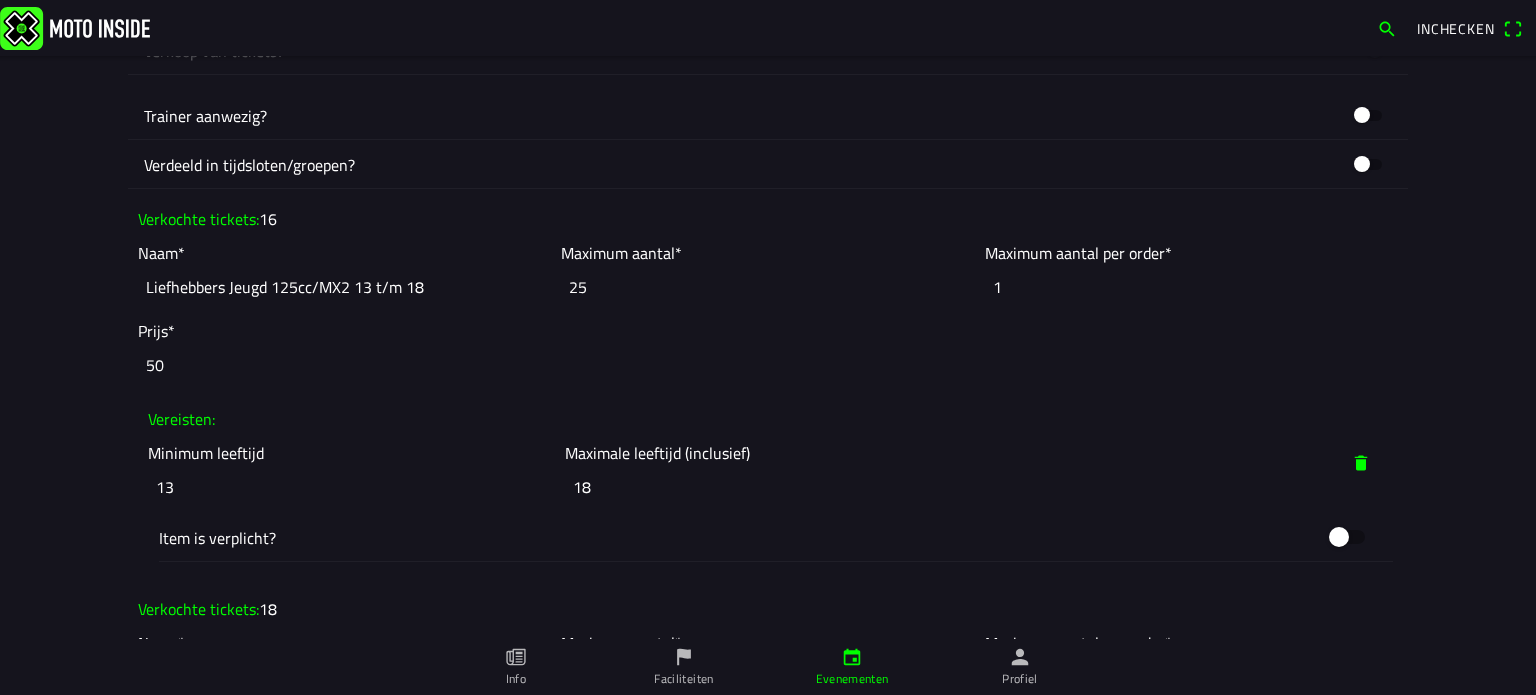 type on "22" 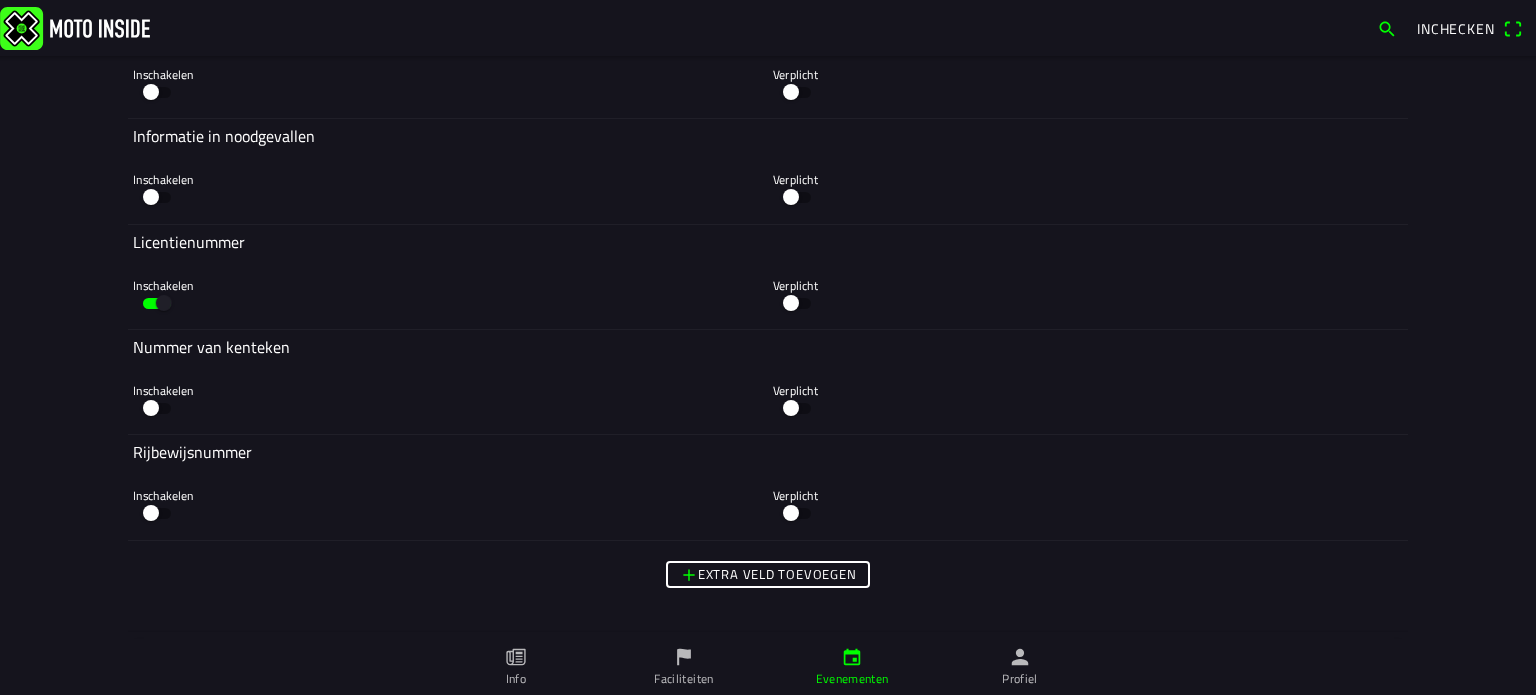 scroll, scrollTop: 11224, scrollLeft: 0, axis: vertical 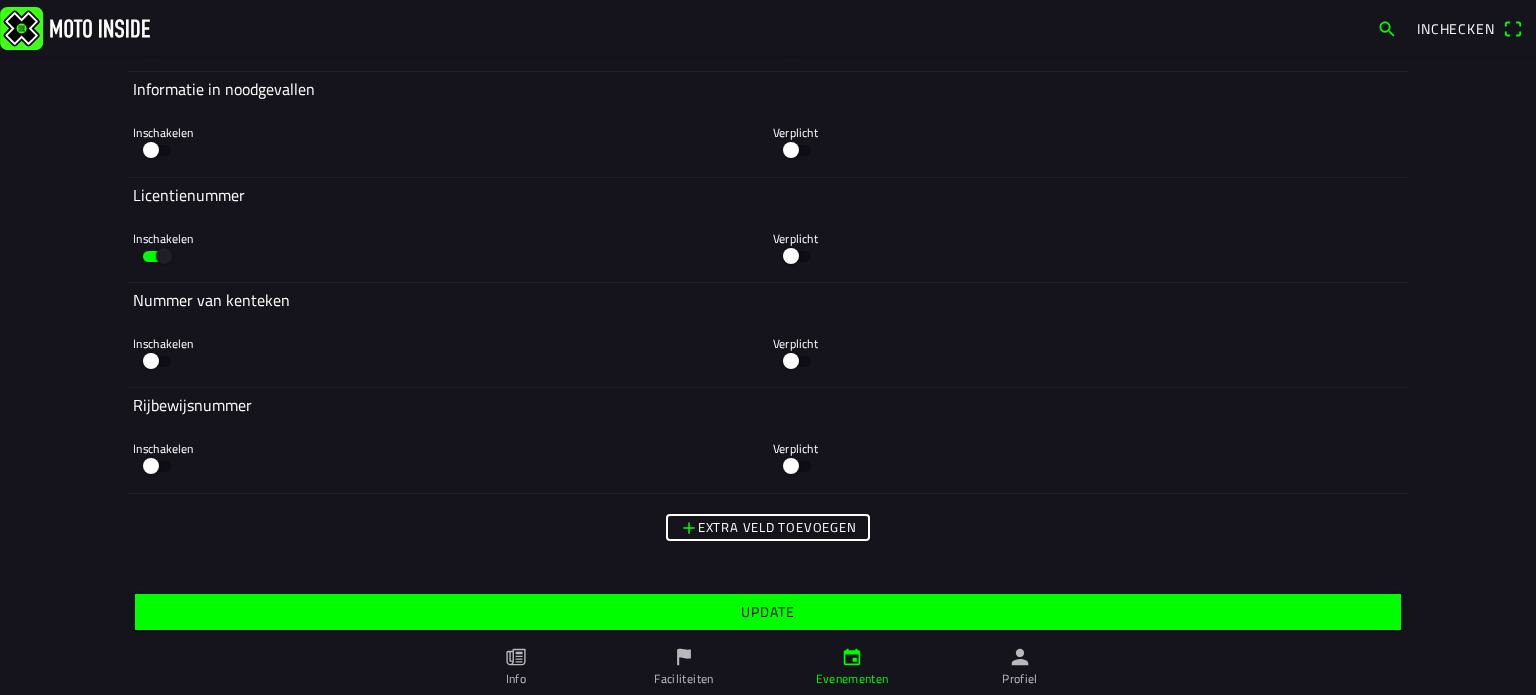 type on "22" 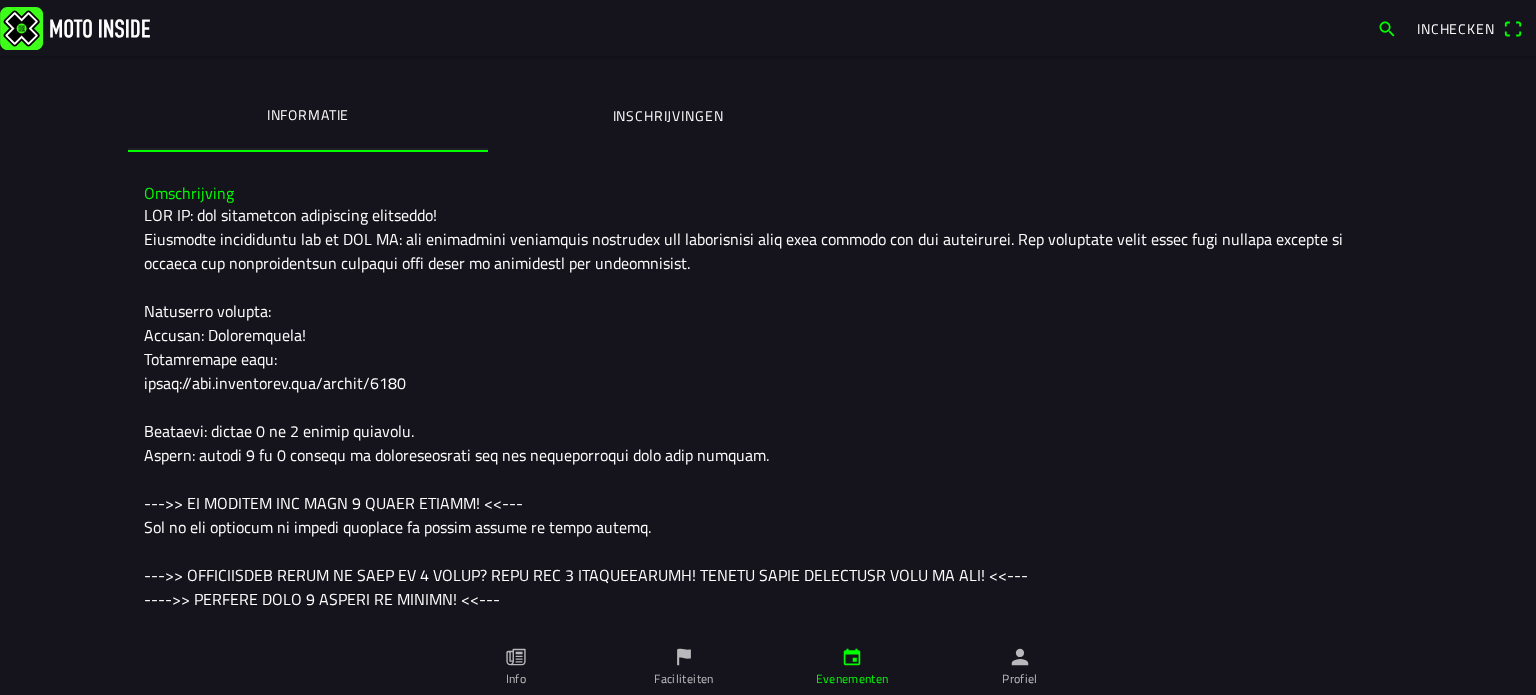 scroll, scrollTop: 392, scrollLeft: 0, axis: vertical 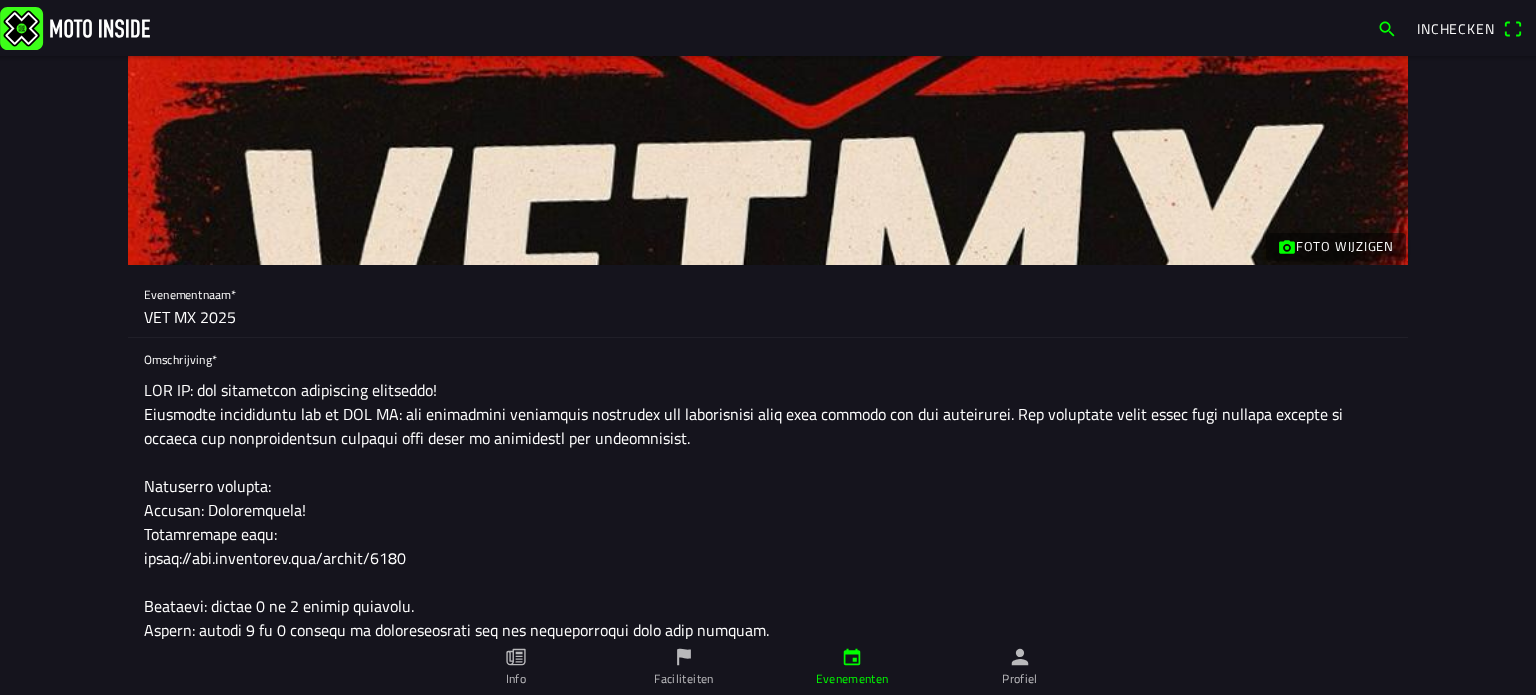 click at bounding box center [75, 27] 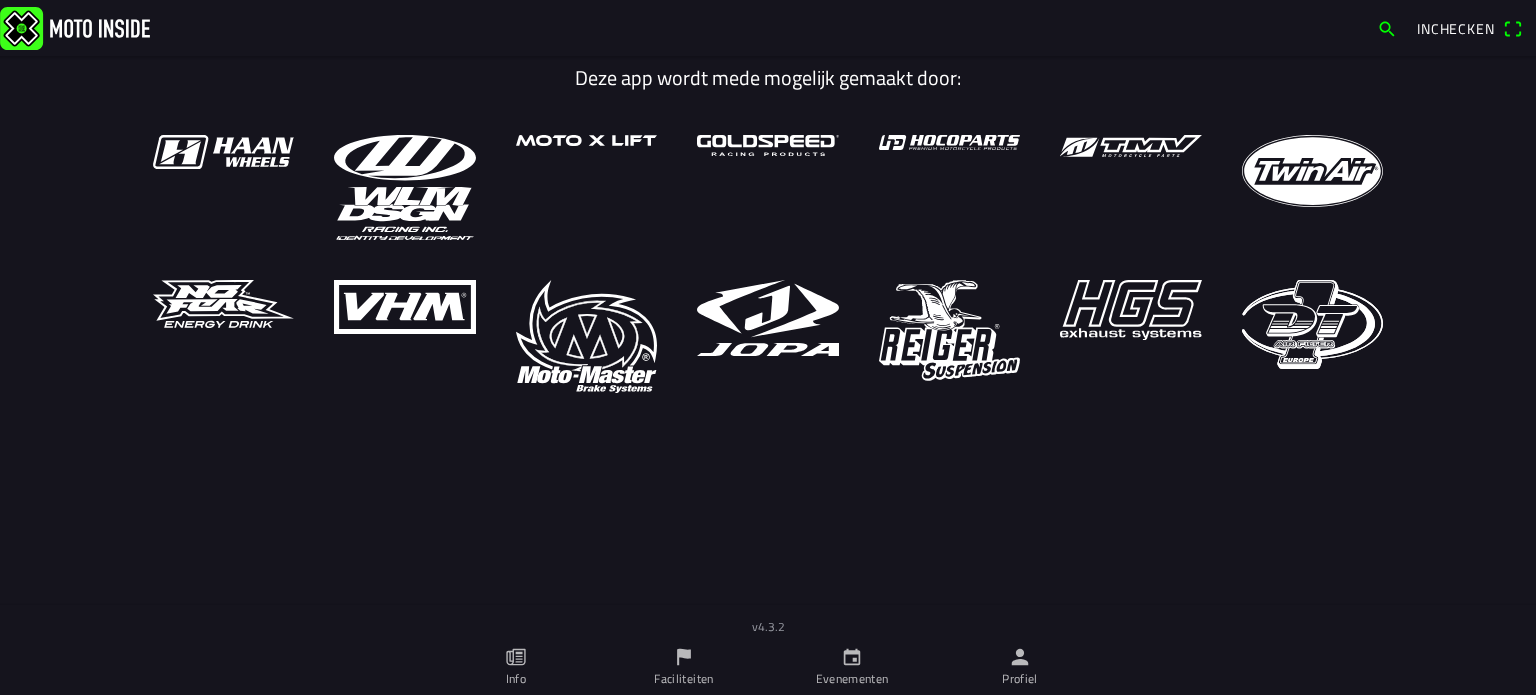 click on "Profiel" at bounding box center (1020, 667) 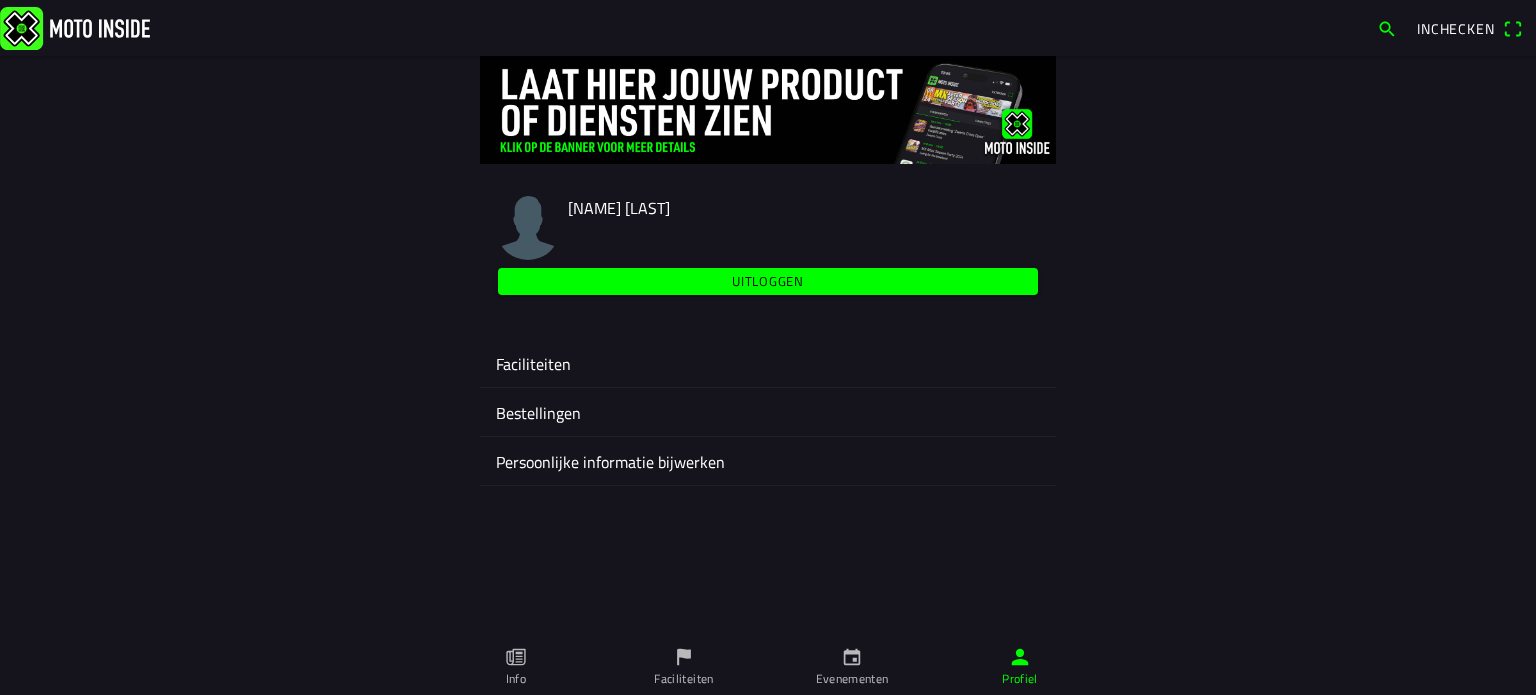click on "Faciliteiten" 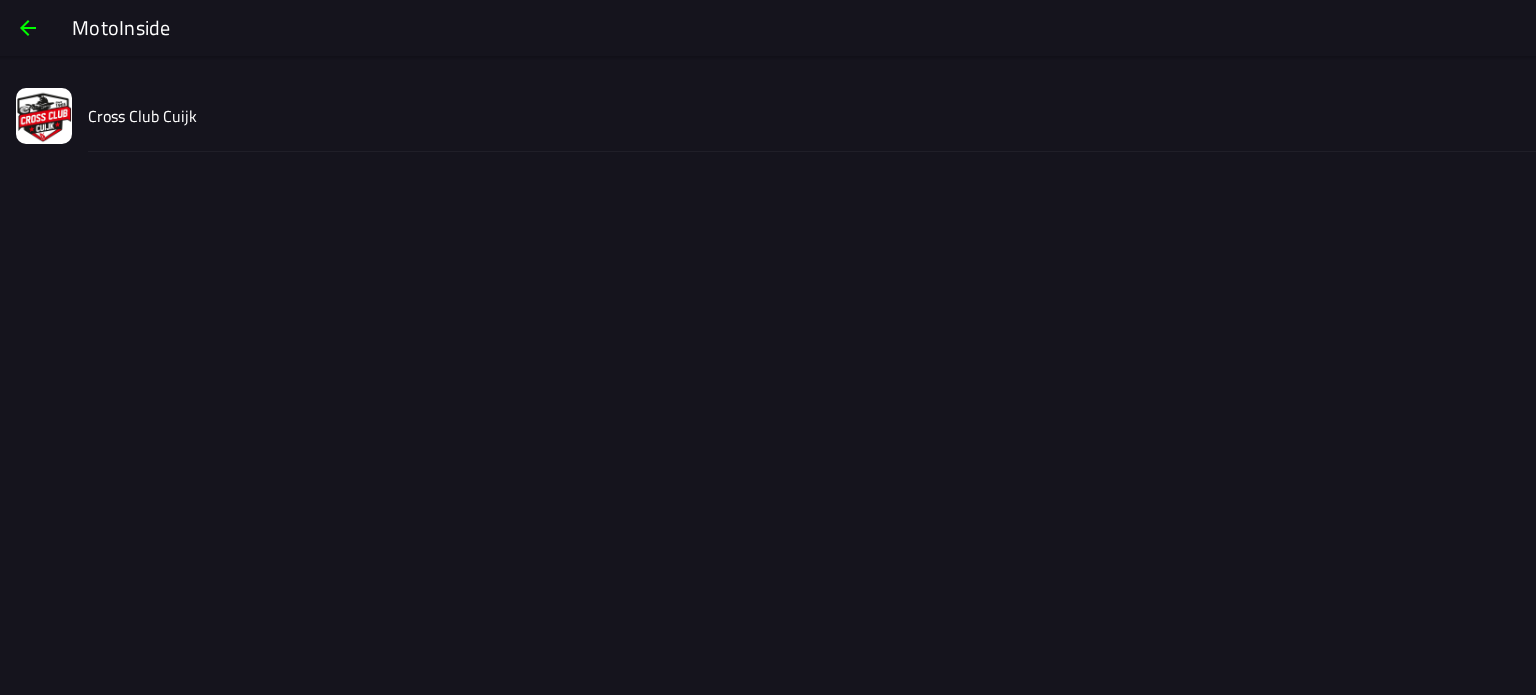 click 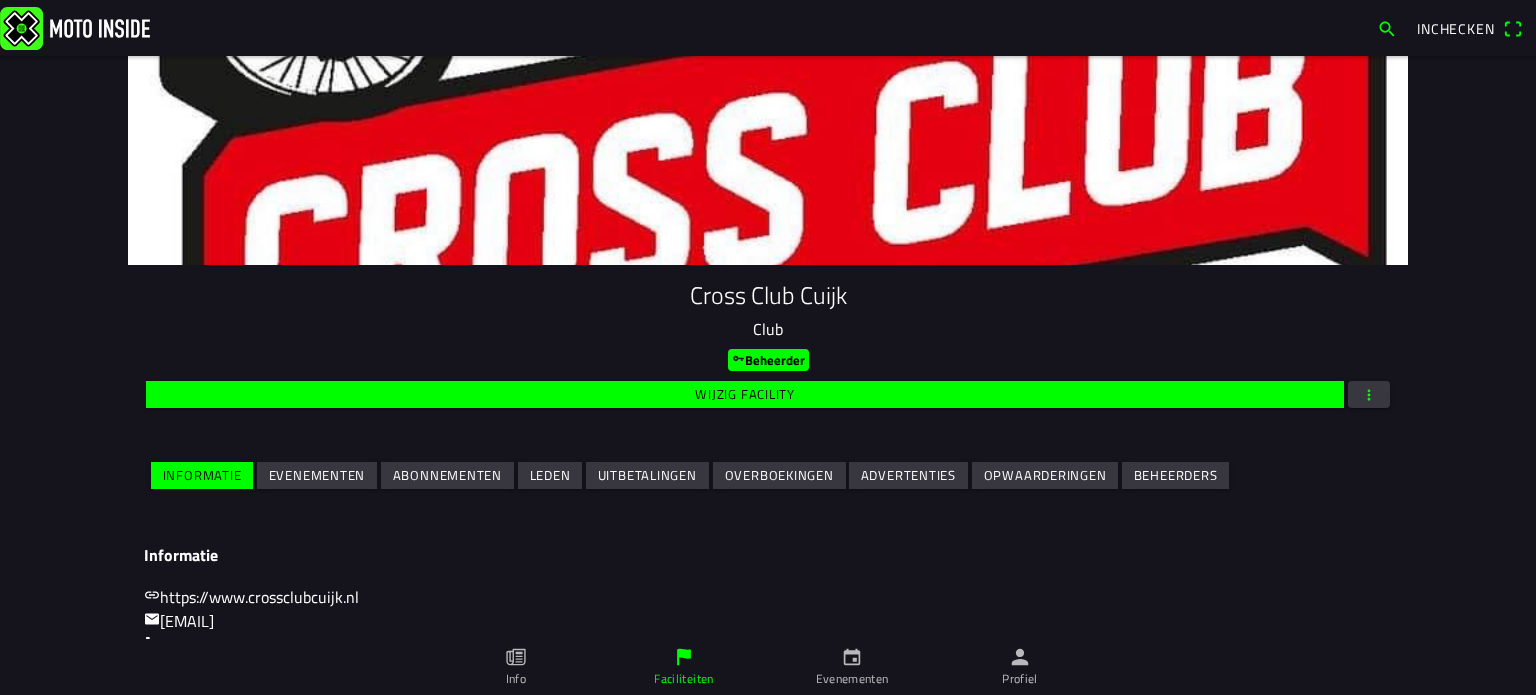 click on "Evenementen" at bounding box center (0, 0) 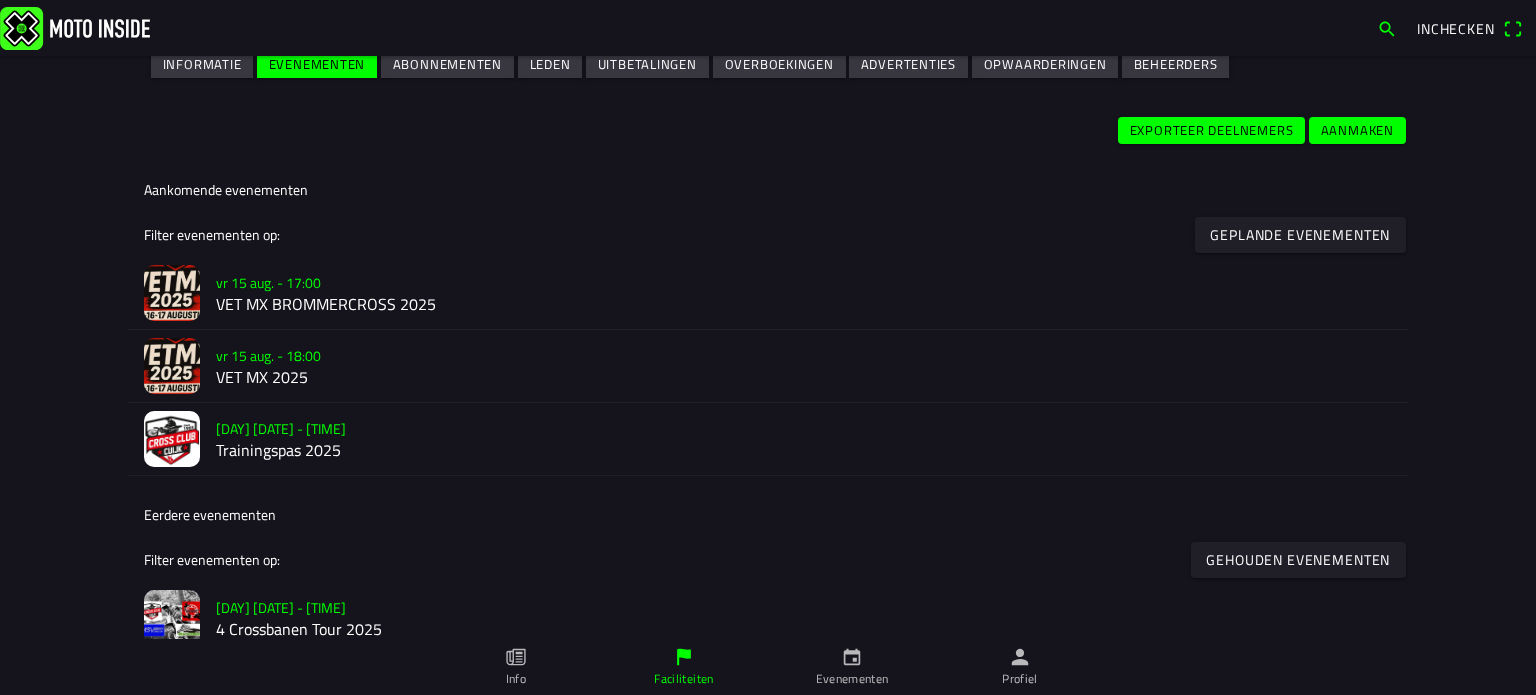 scroll, scrollTop: 412, scrollLeft: 0, axis: vertical 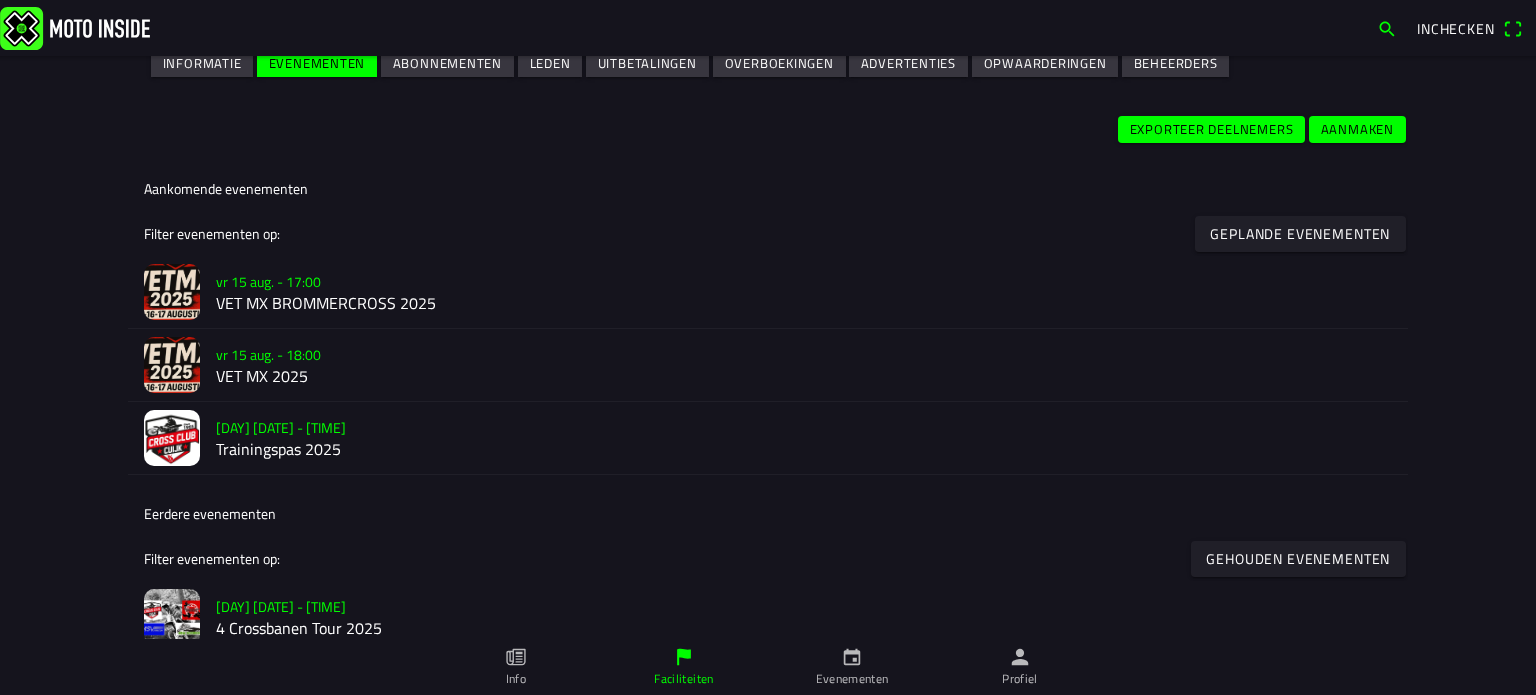 click on "vr 15 aug. - 17:00" 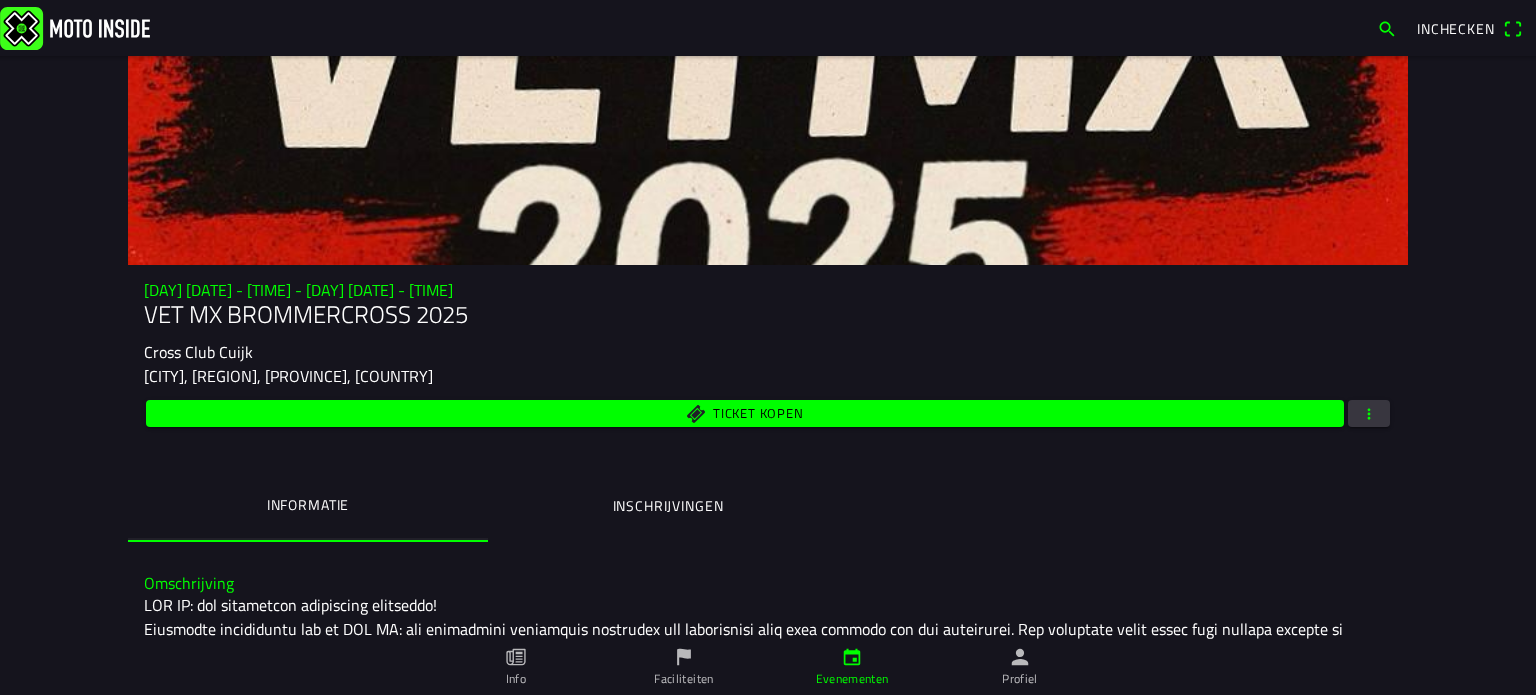 click at bounding box center (1369, 413) 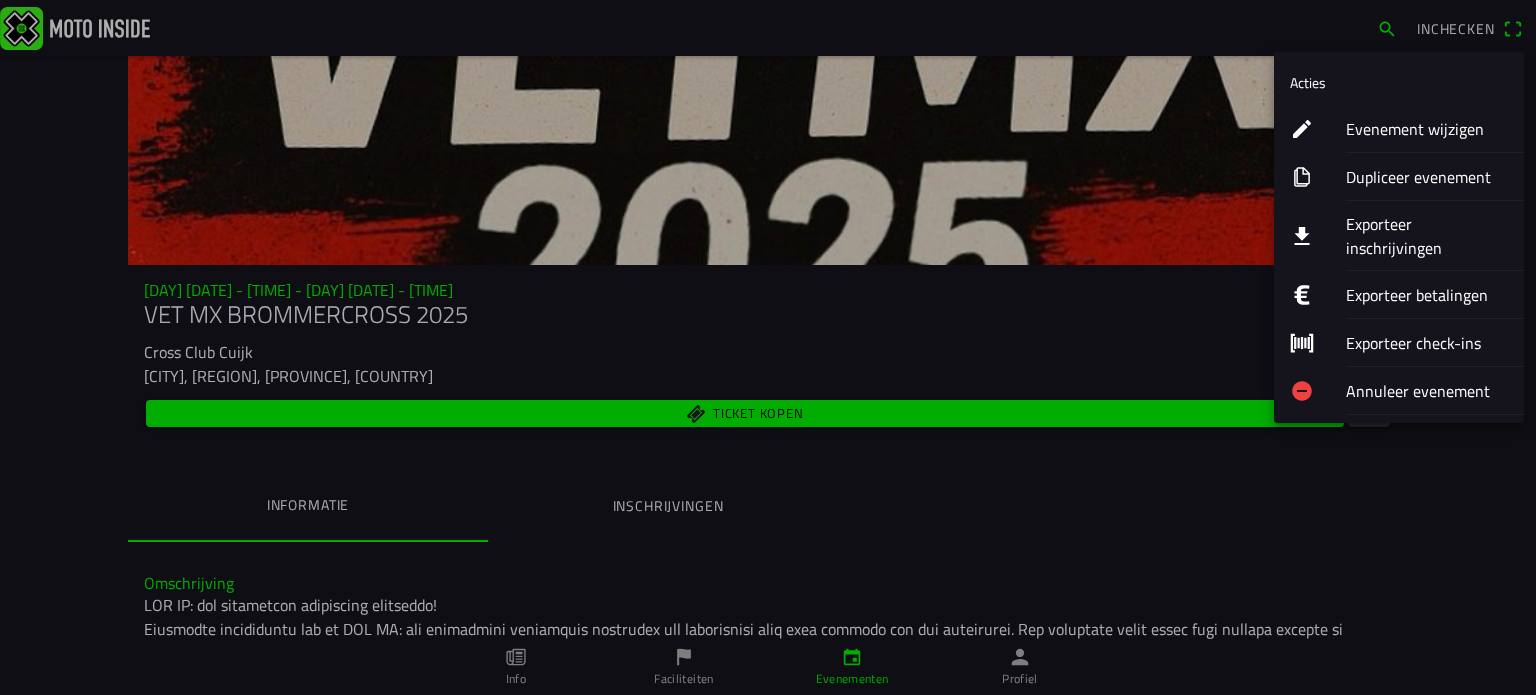 click on "Exporteer inschrijvingen" 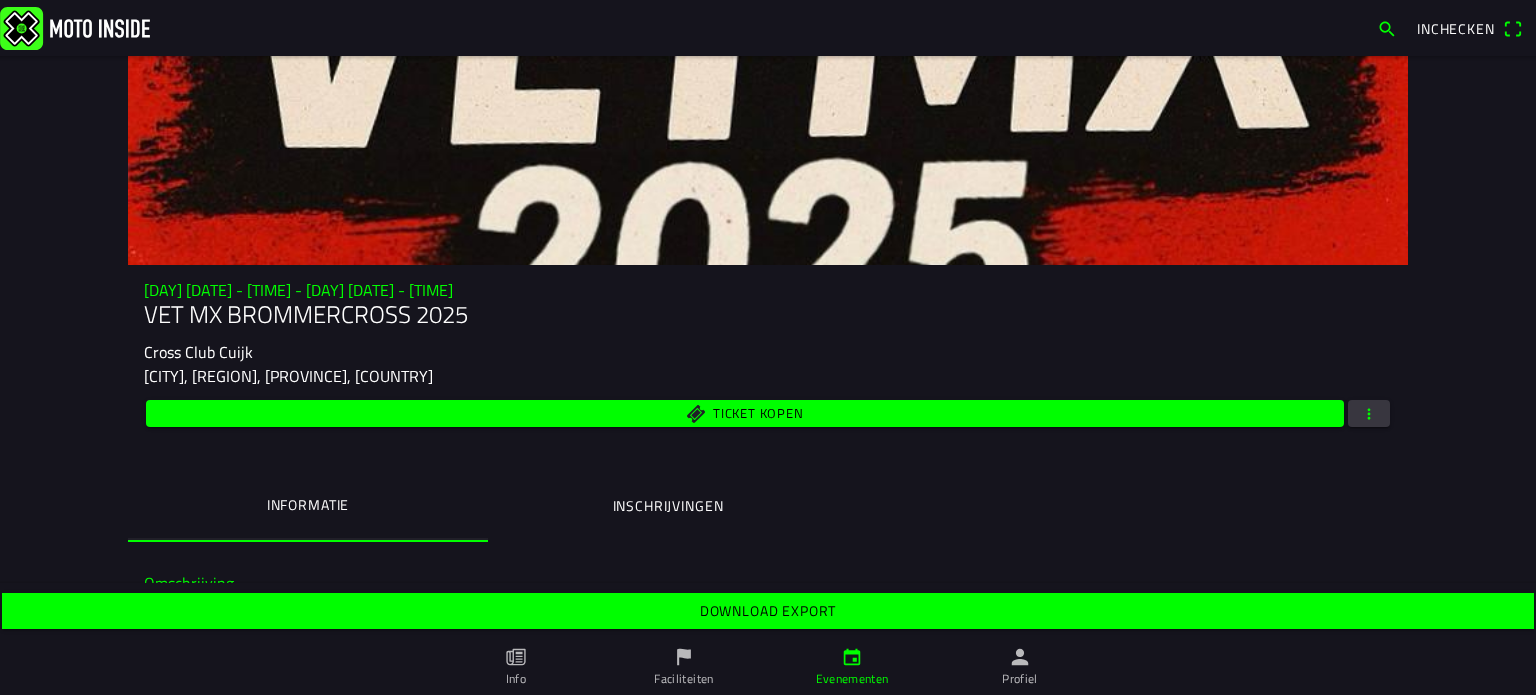 click on "Download export" 